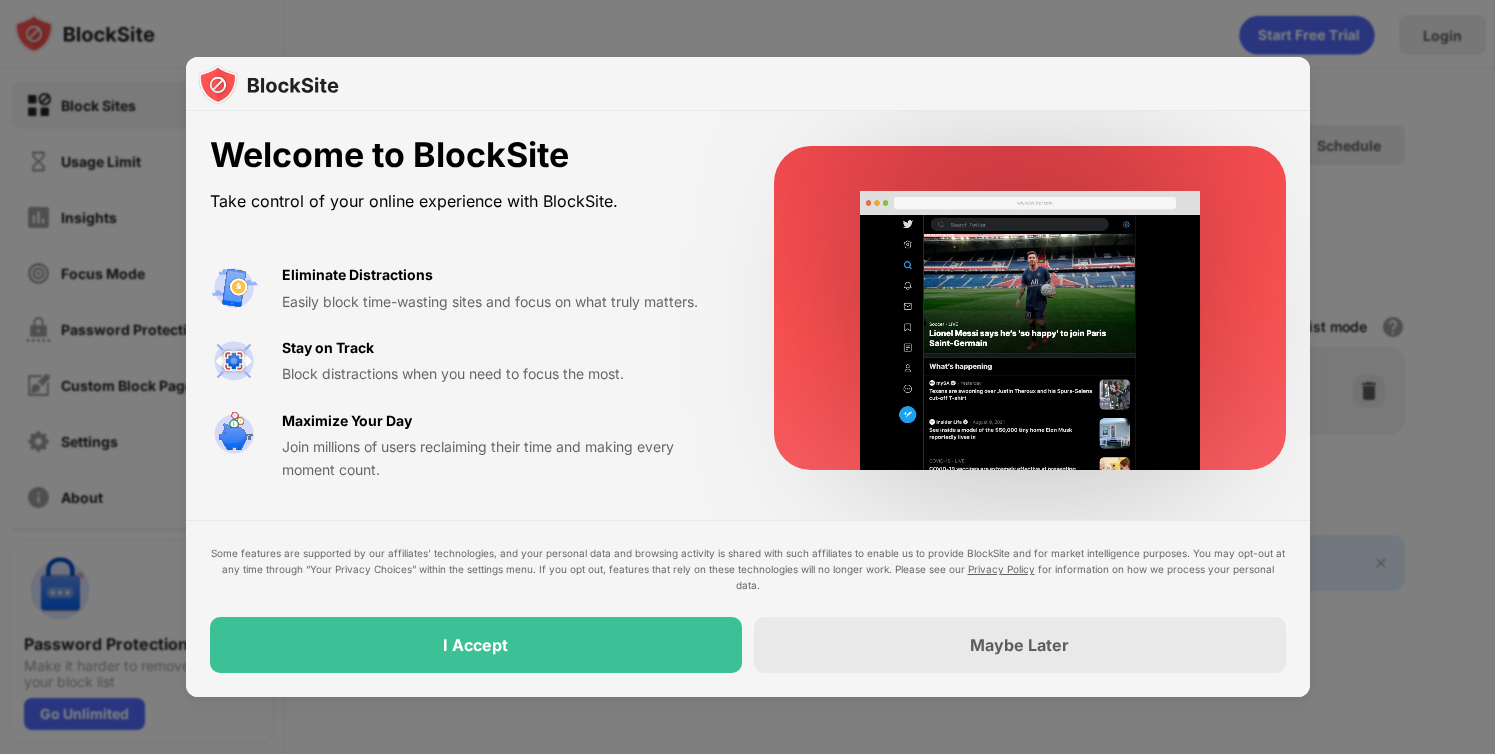 scroll, scrollTop: 0, scrollLeft: 0, axis: both 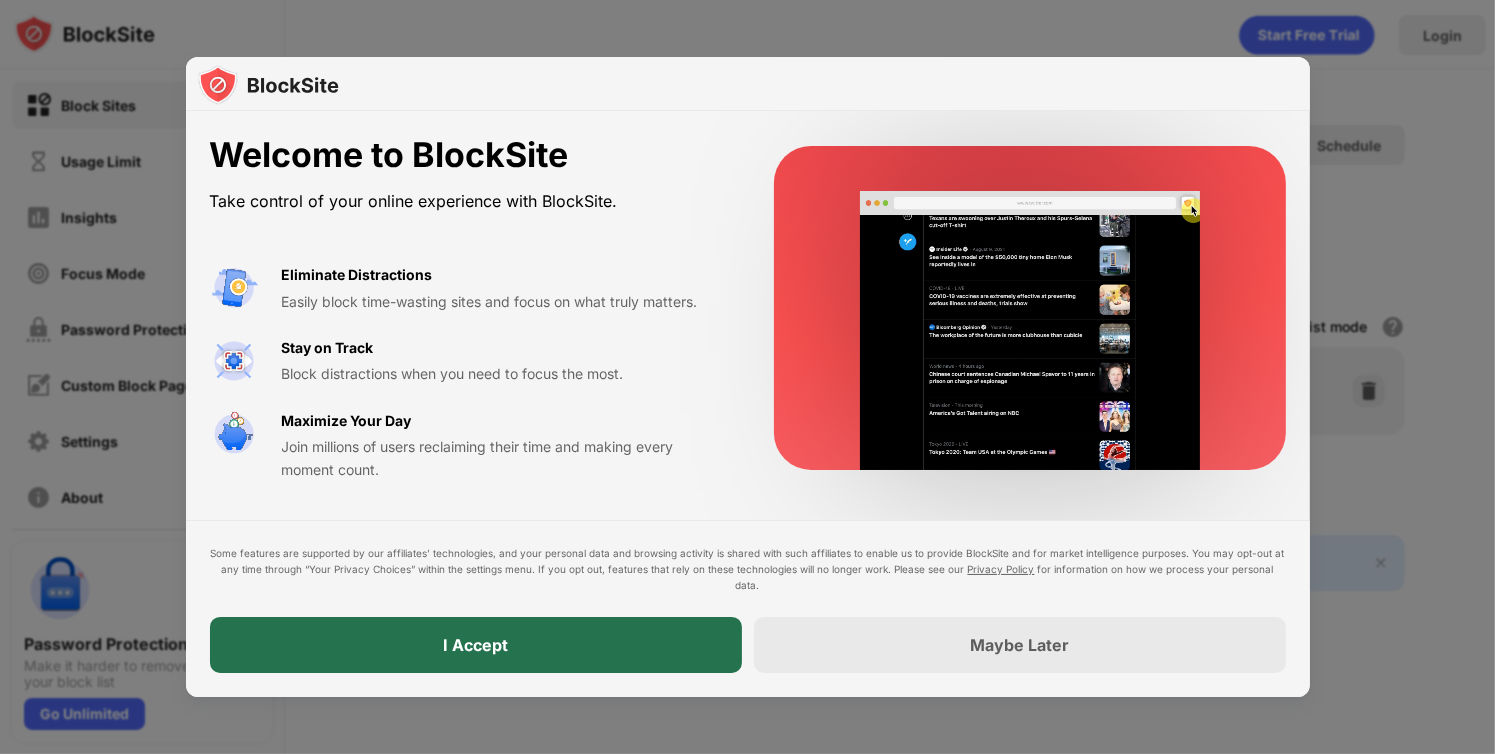 click on "I Accept" at bounding box center (476, 645) 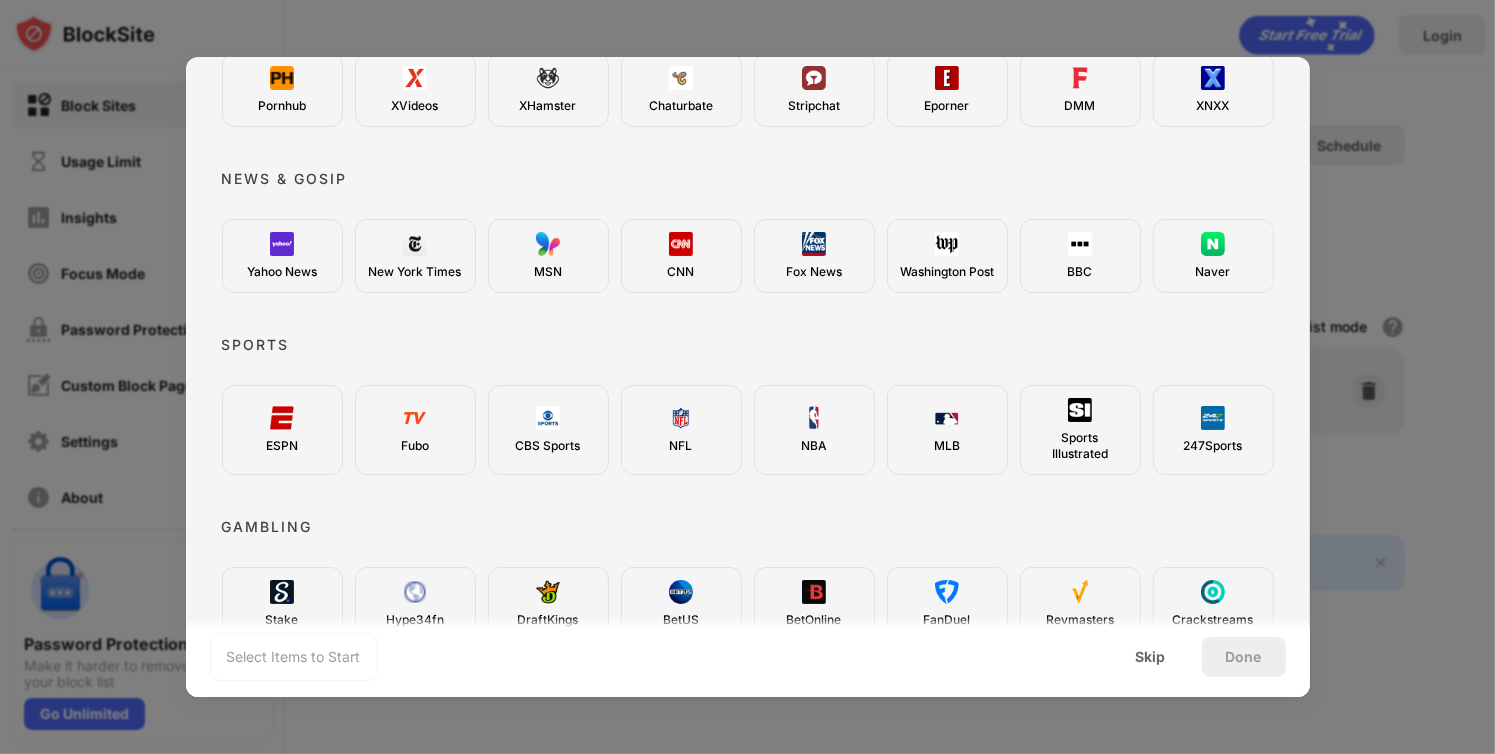 scroll, scrollTop: 400, scrollLeft: 0, axis: vertical 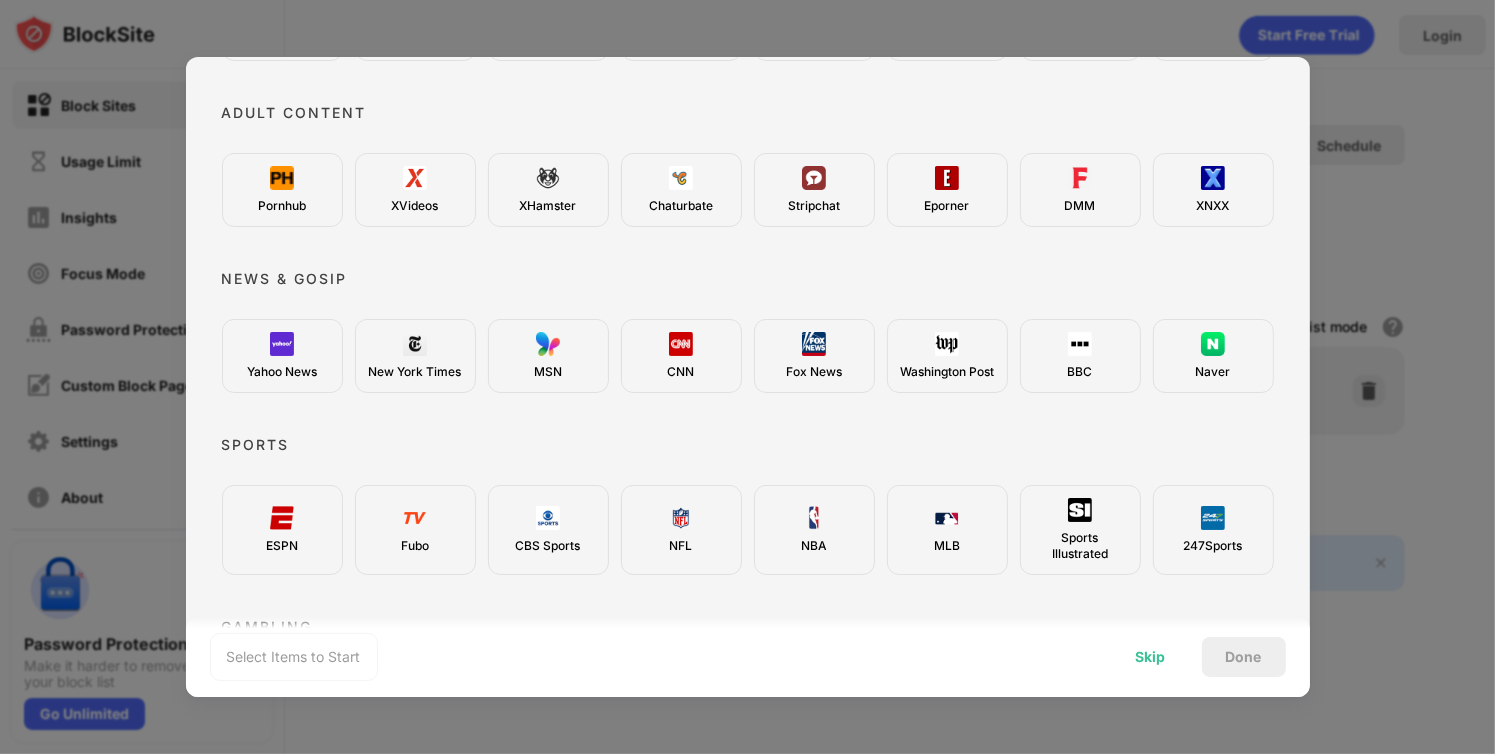click on "Skip" at bounding box center (1151, 657) 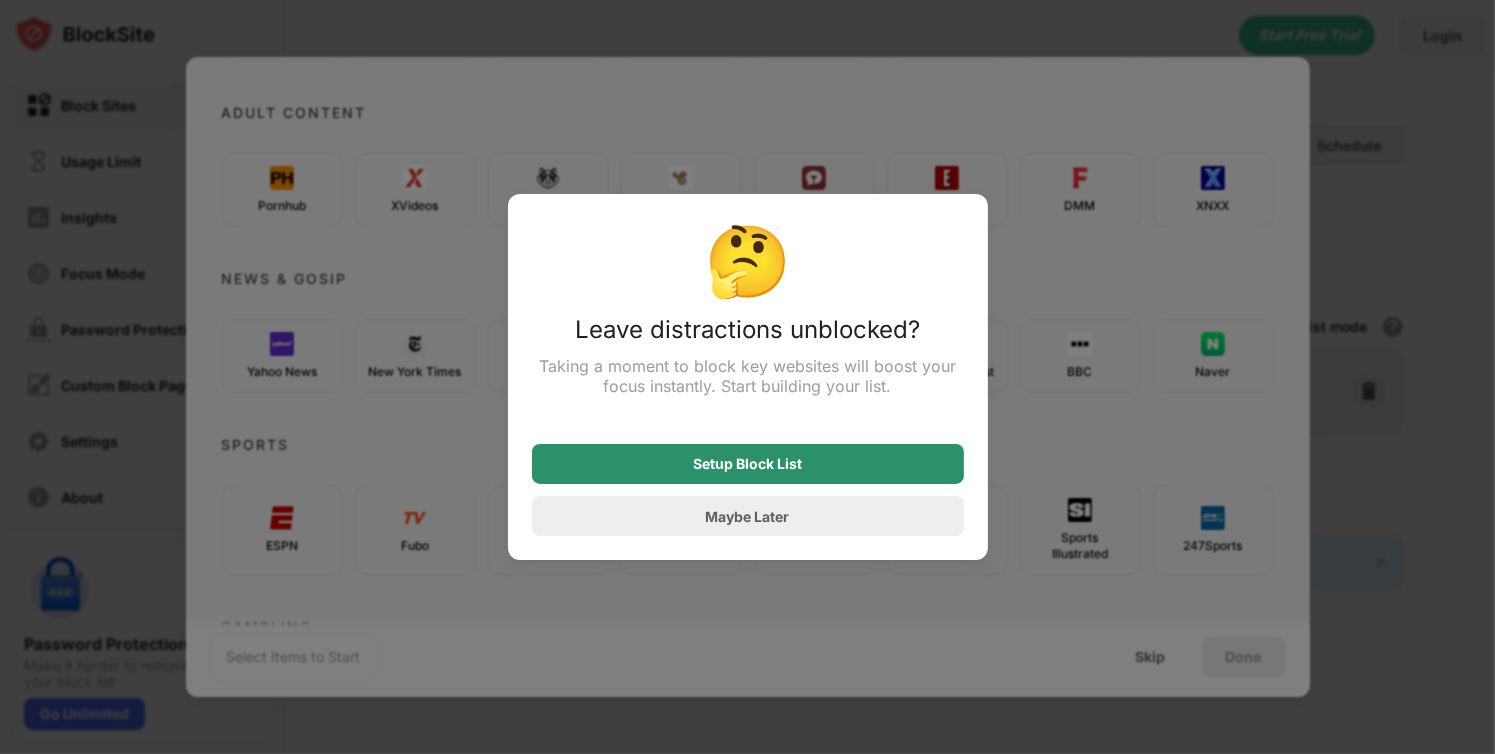 click on "Setup Block List" at bounding box center [748, 464] 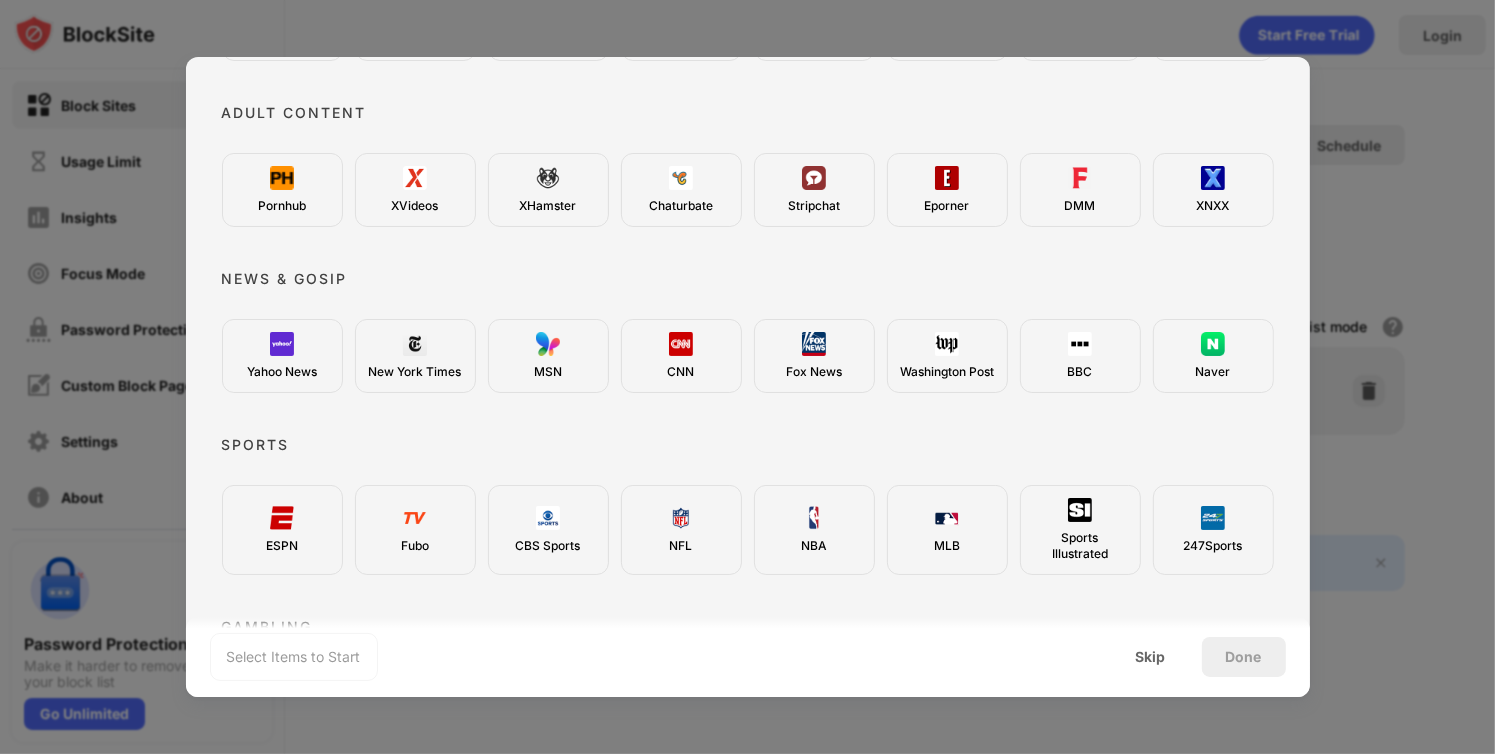 scroll, scrollTop: 735, scrollLeft: 0, axis: vertical 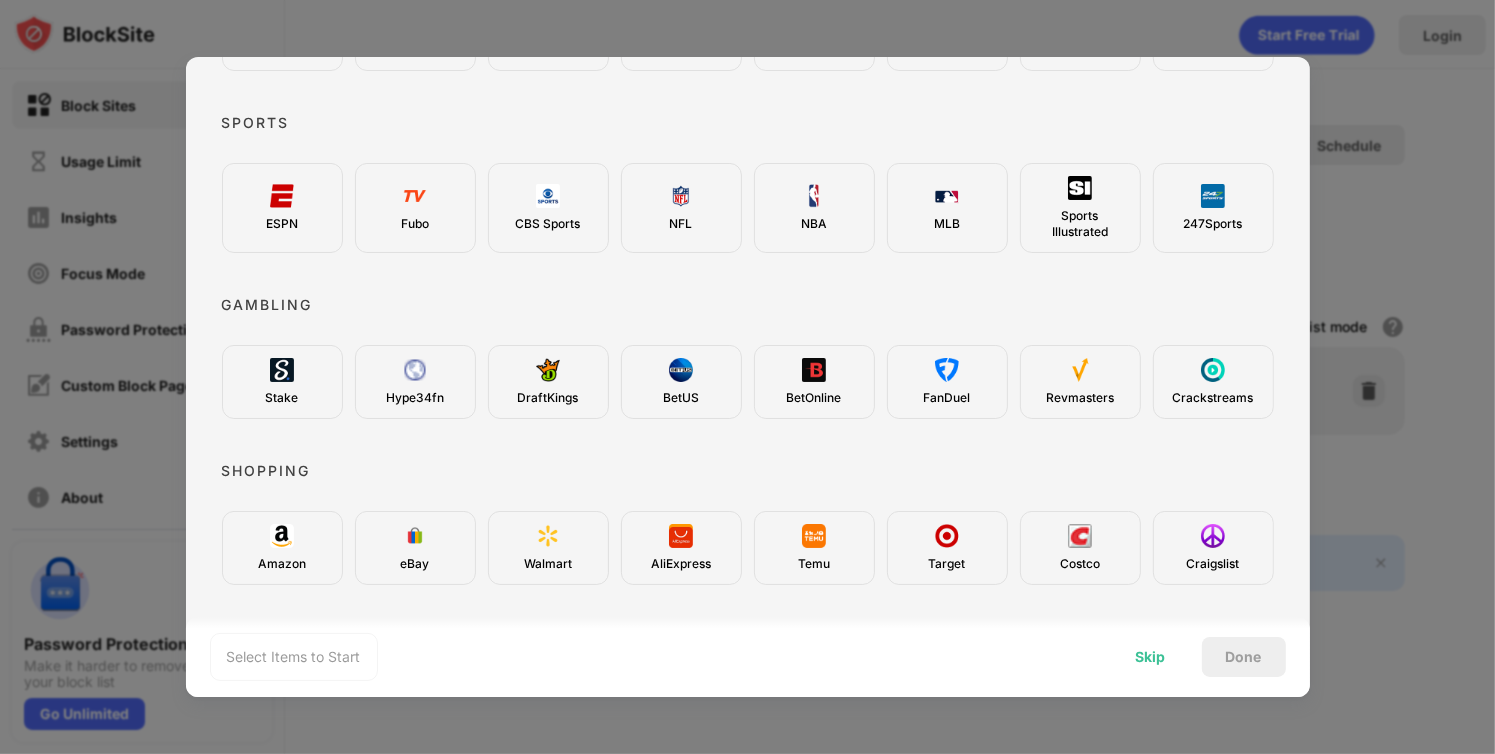 click on "Skip" at bounding box center (1151, 657) 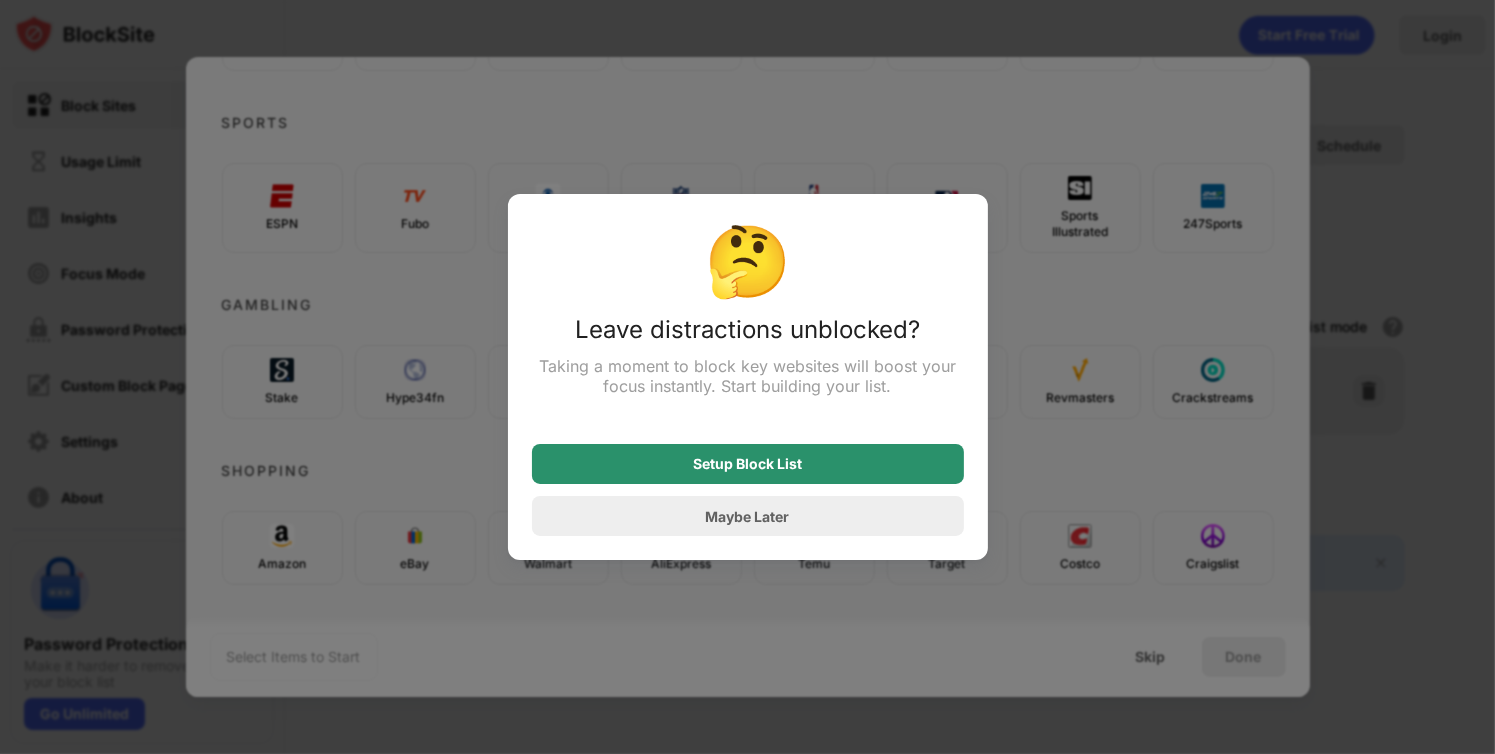 click on "Maybe Later" at bounding box center [748, 516] 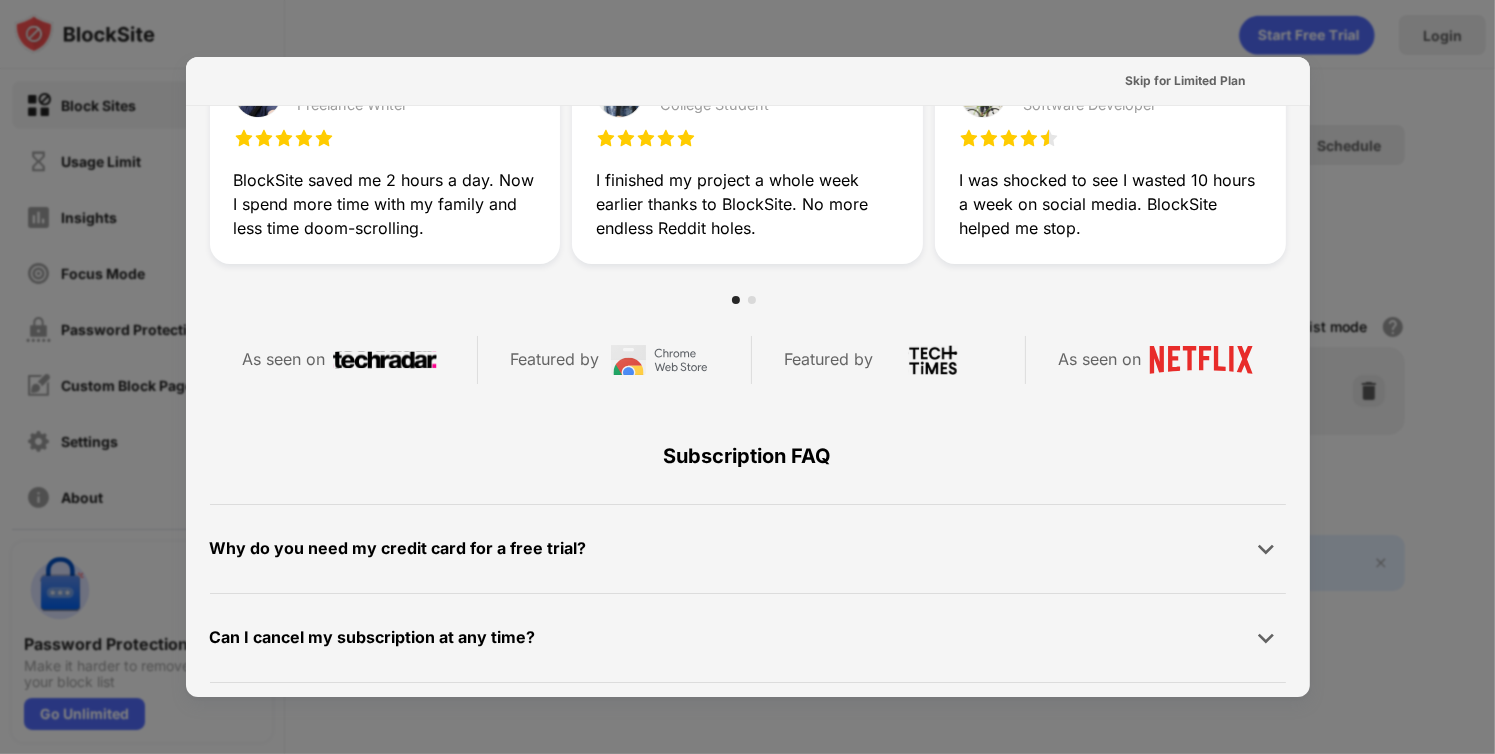 scroll, scrollTop: 975, scrollLeft: 0, axis: vertical 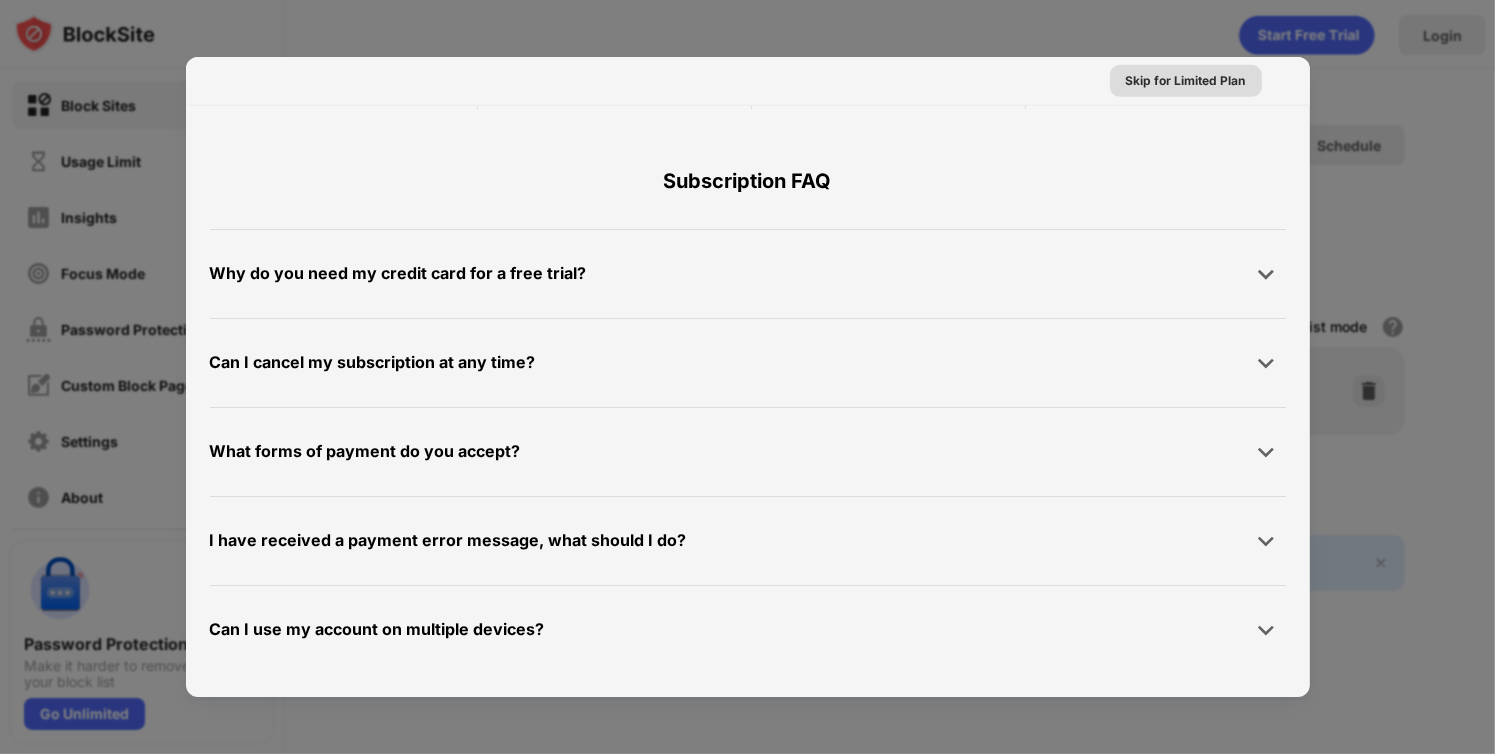 click on "Skip for Limited Plan" at bounding box center [1186, 81] 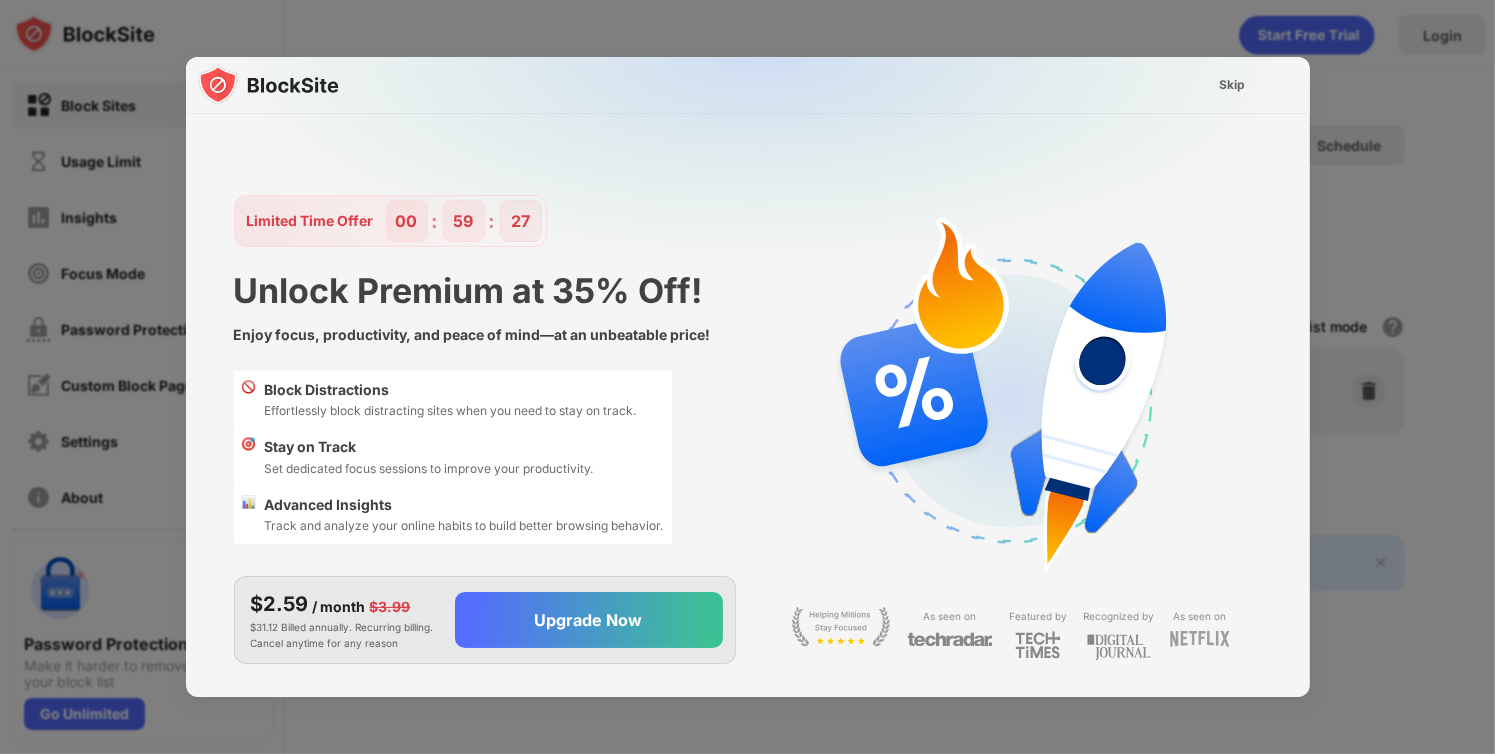 scroll, scrollTop: 0, scrollLeft: 0, axis: both 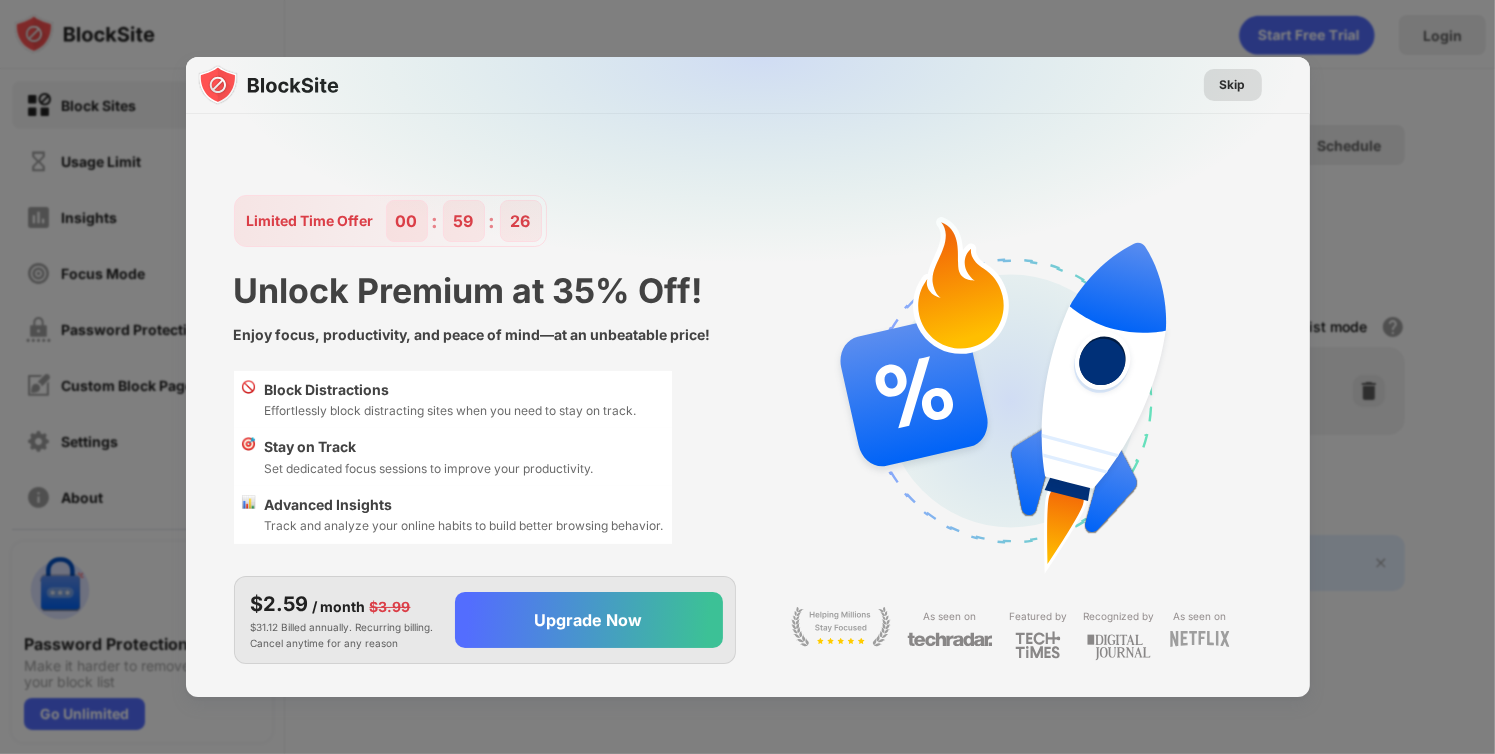 click on "Skip" at bounding box center (1233, 85) 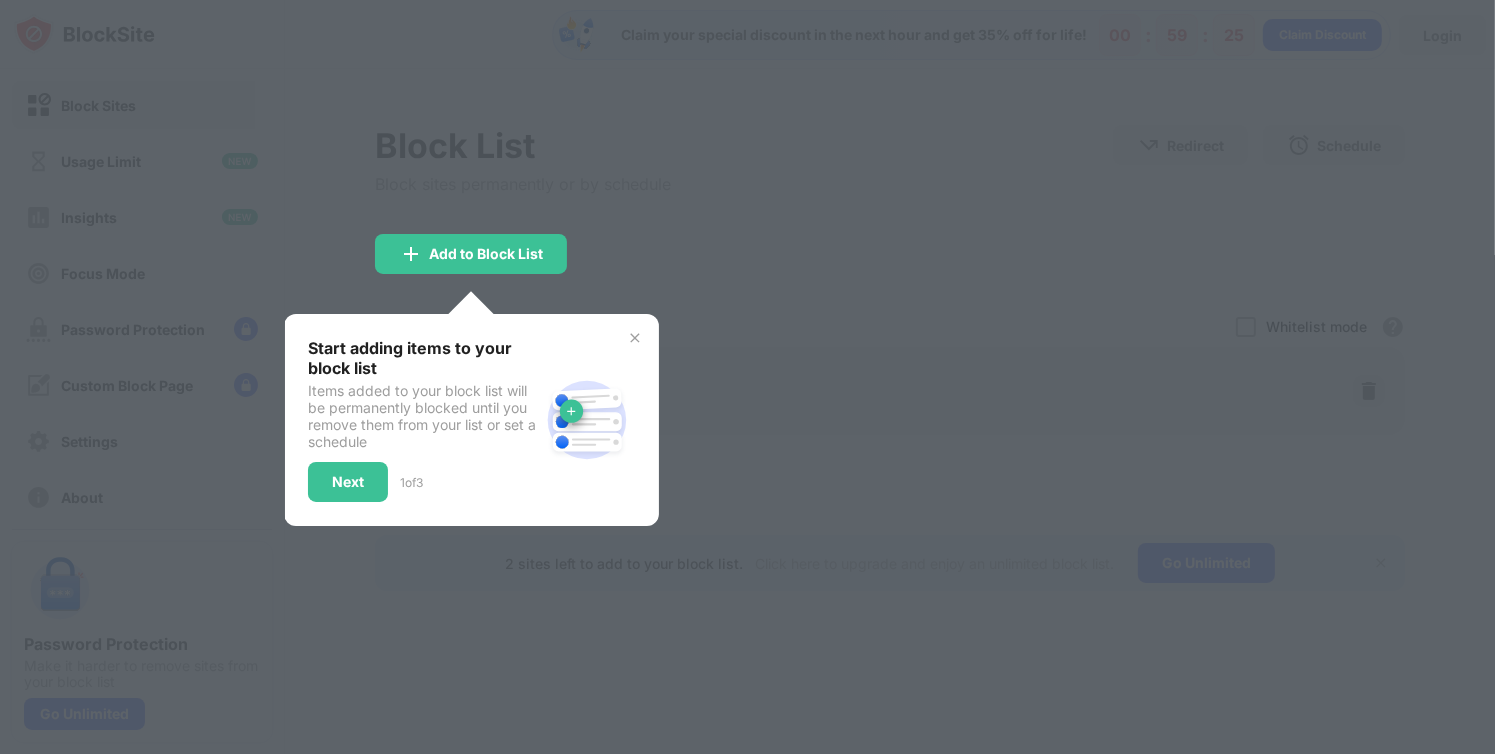 click on "Next" at bounding box center (348, 482) 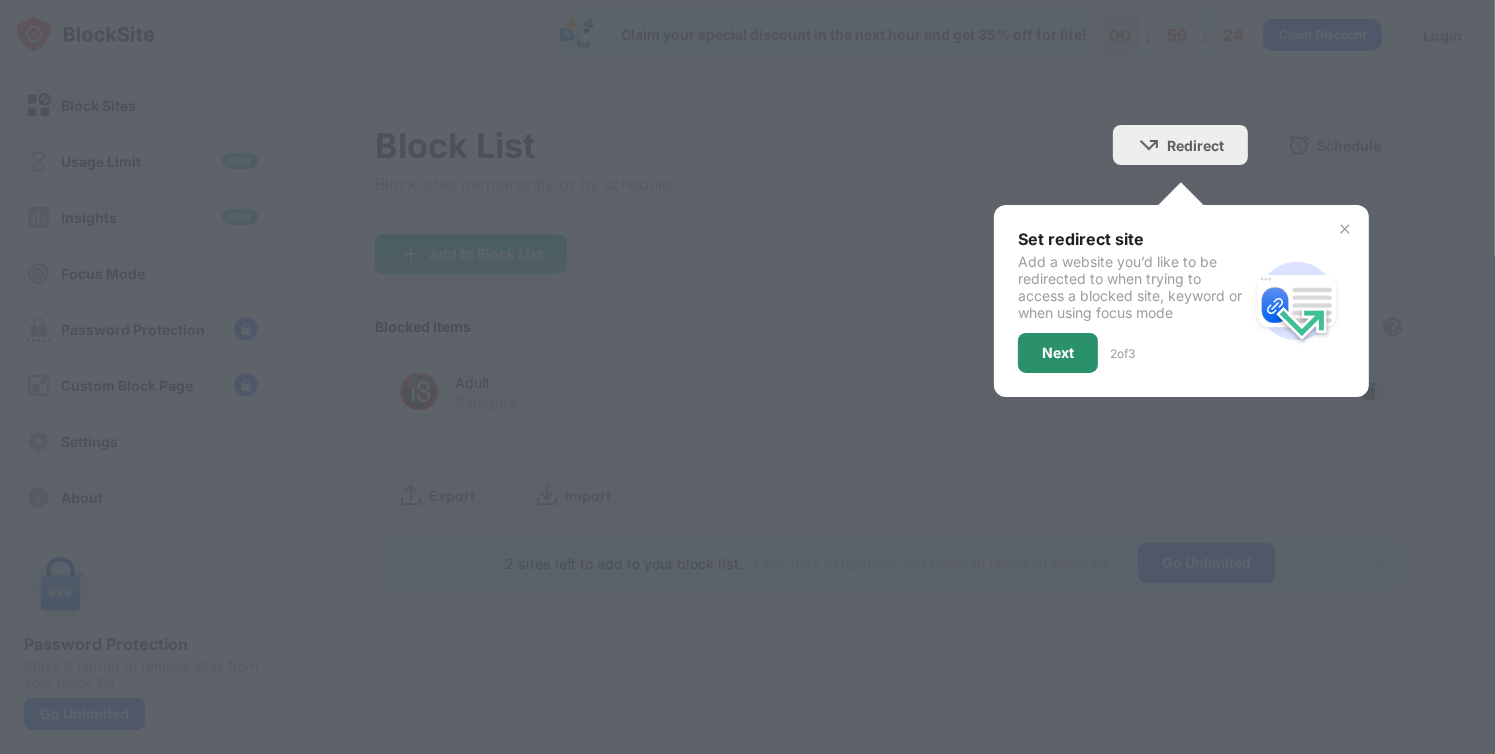 click on "Next" at bounding box center [1058, 353] 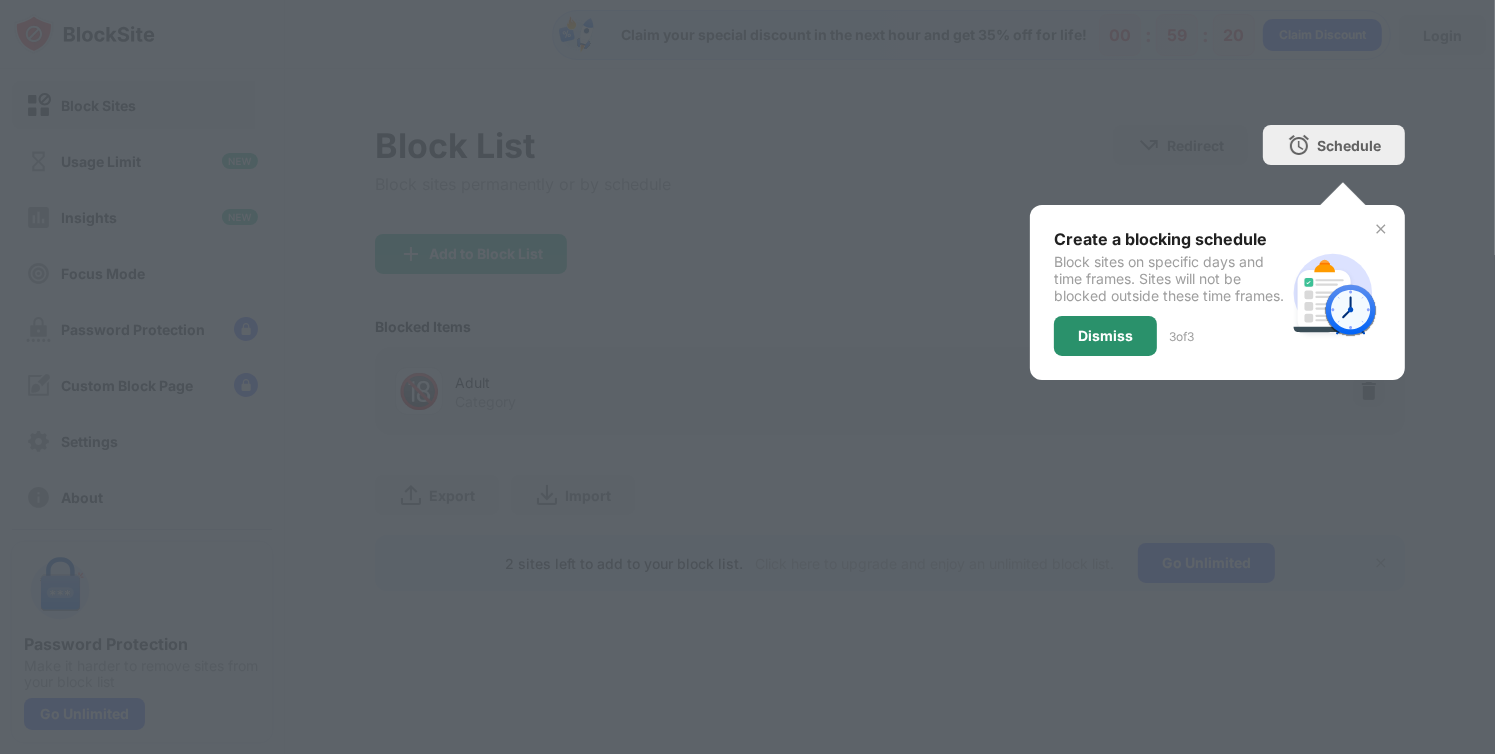 click on "Dismiss" at bounding box center (1105, 336) 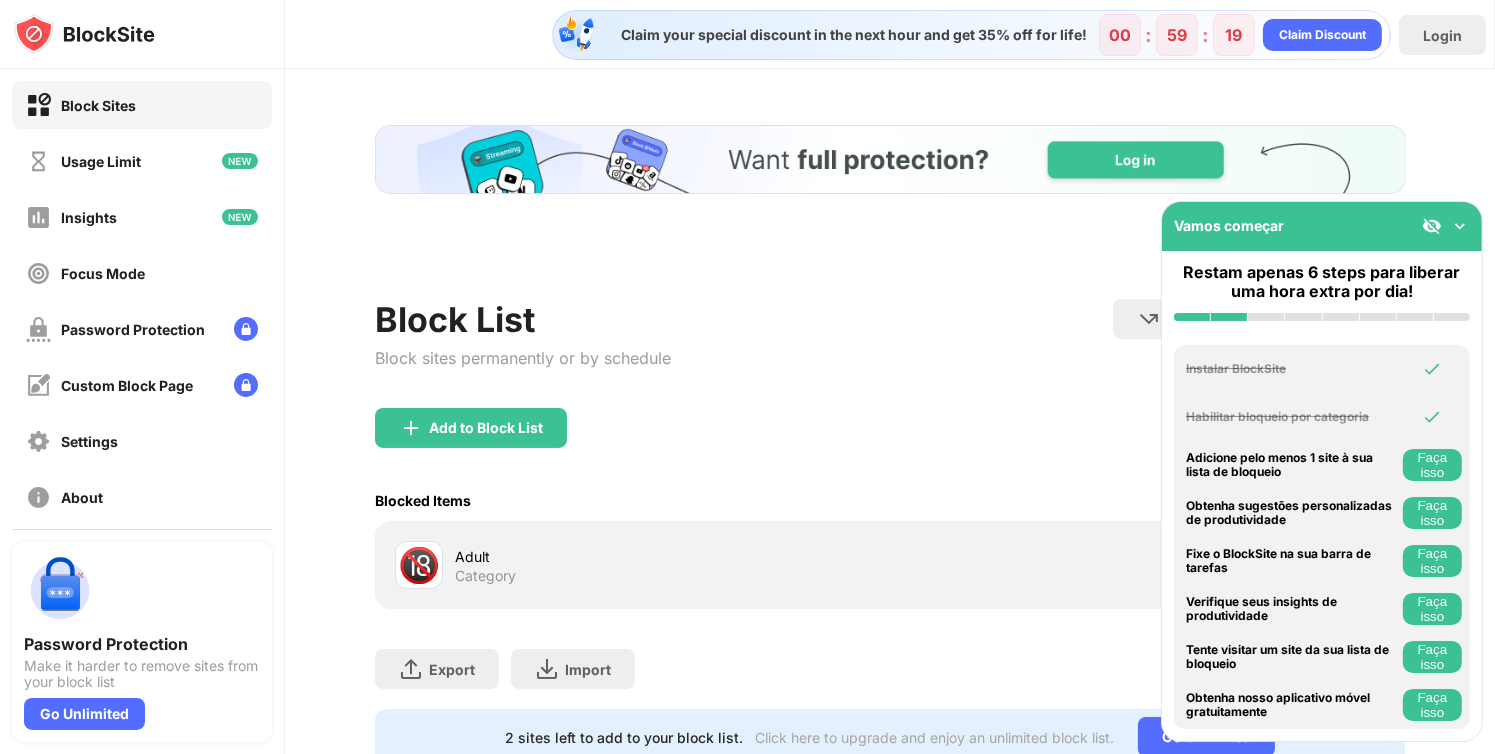 scroll, scrollTop: 0, scrollLeft: 0, axis: both 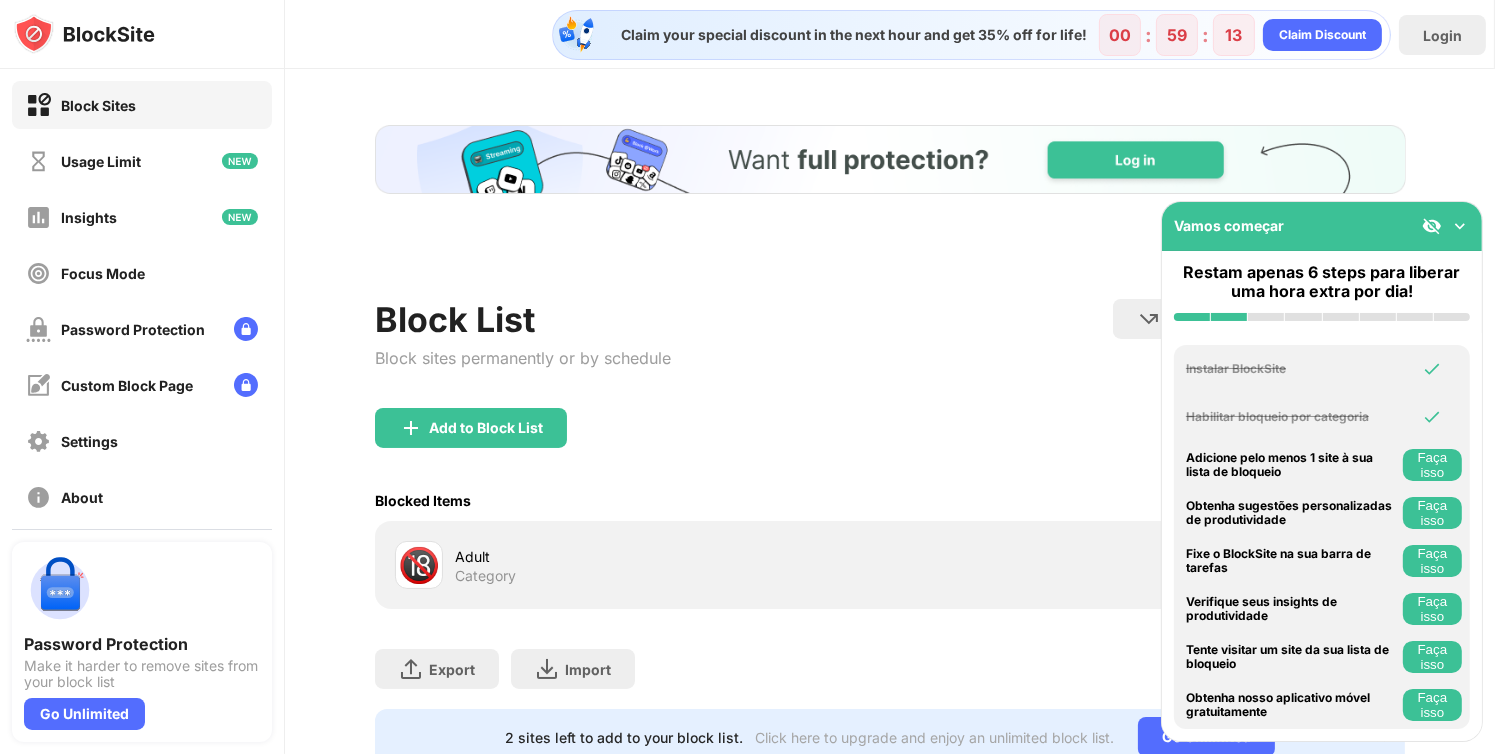 click at bounding box center (1460, 226) 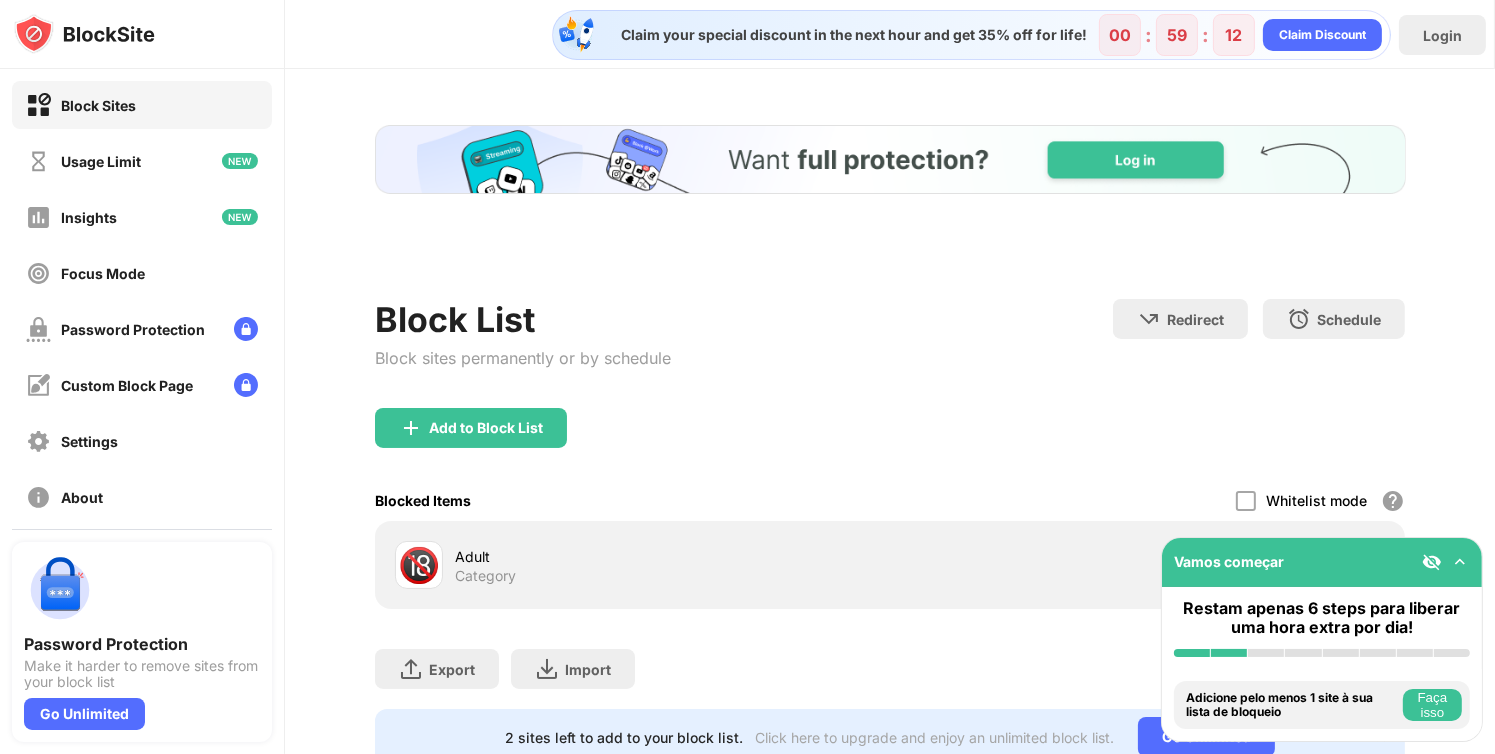 scroll, scrollTop: 80, scrollLeft: 0, axis: vertical 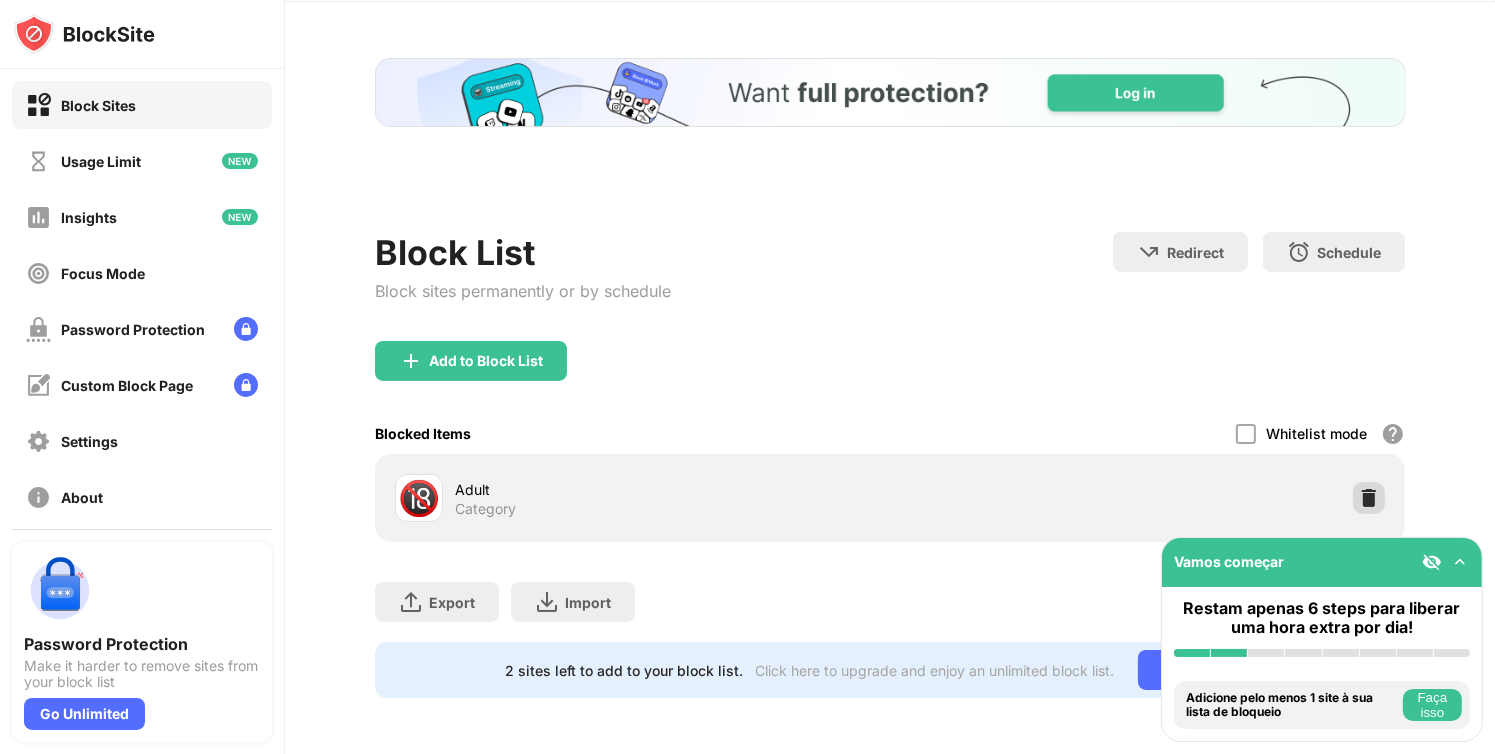 click at bounding box center (1369, 498) 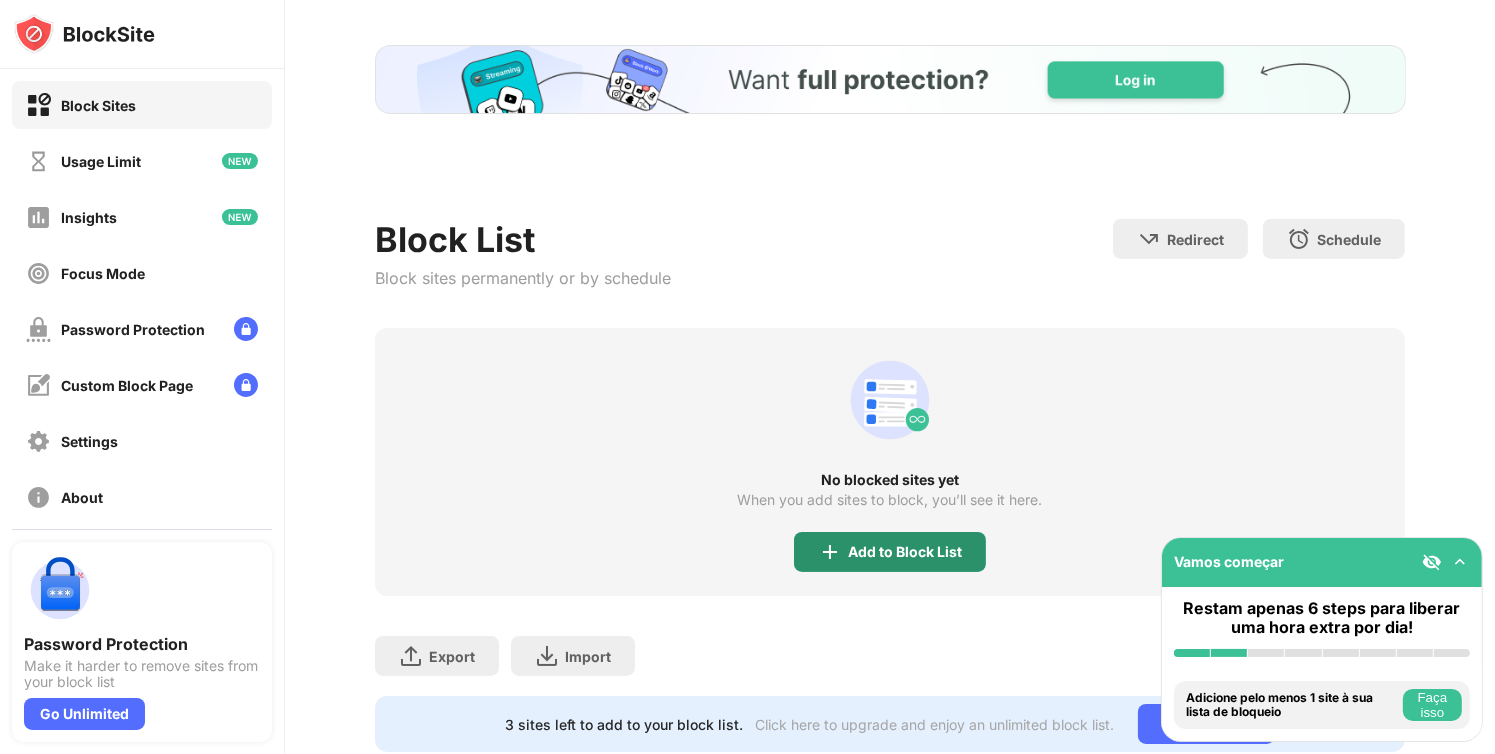 click on "Add to Block List" at bounding box center (905, 552) 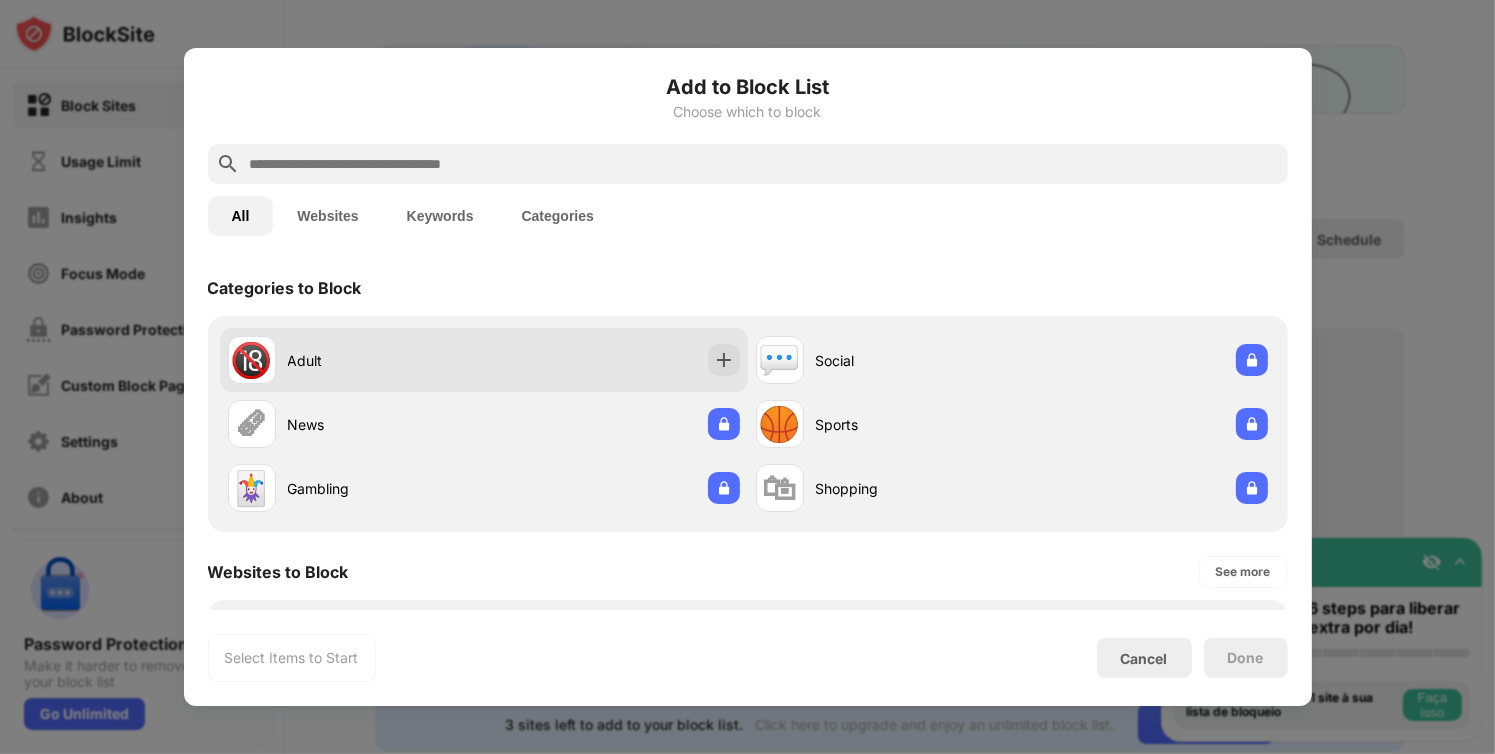 click on "Adult" at bounding box center (386, 360) 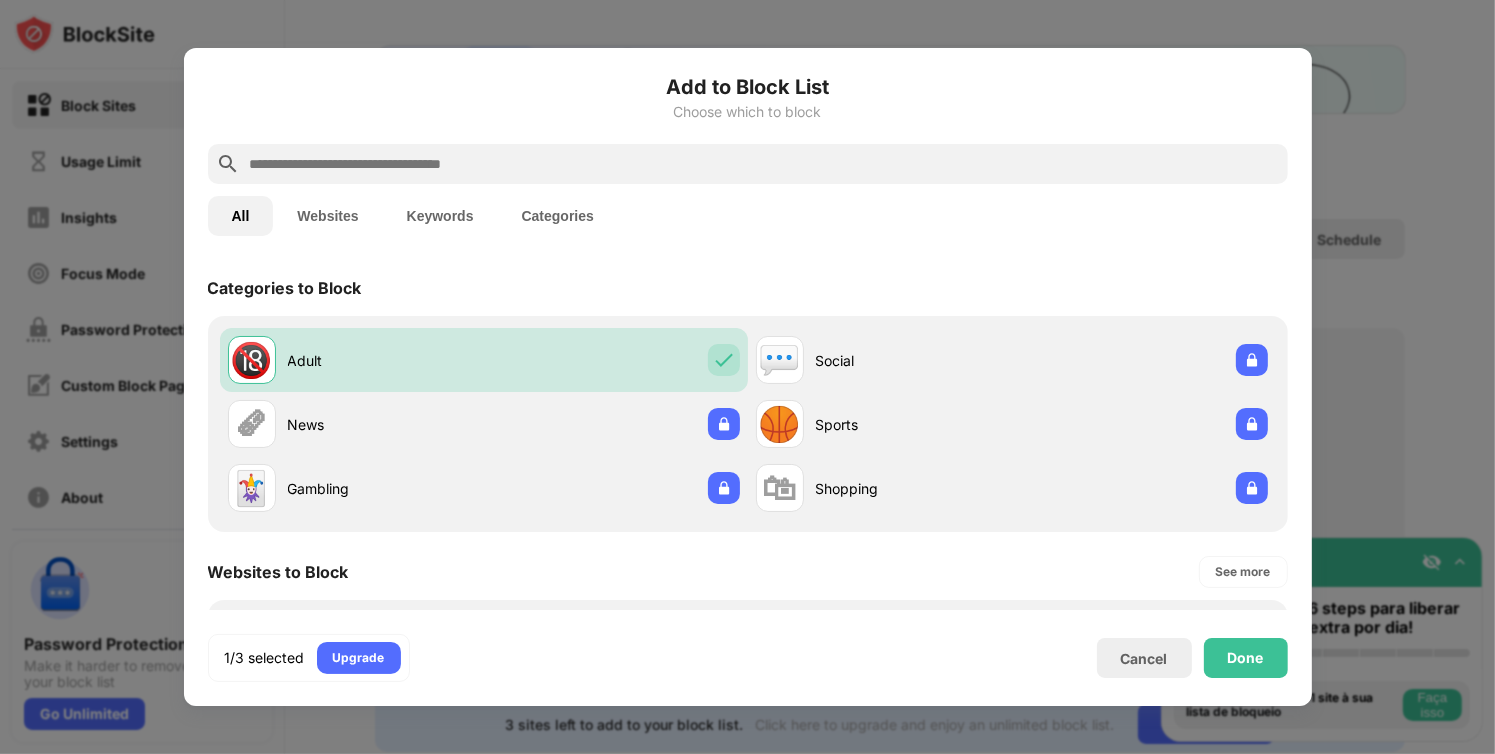 click at bounding box center (748, 164) 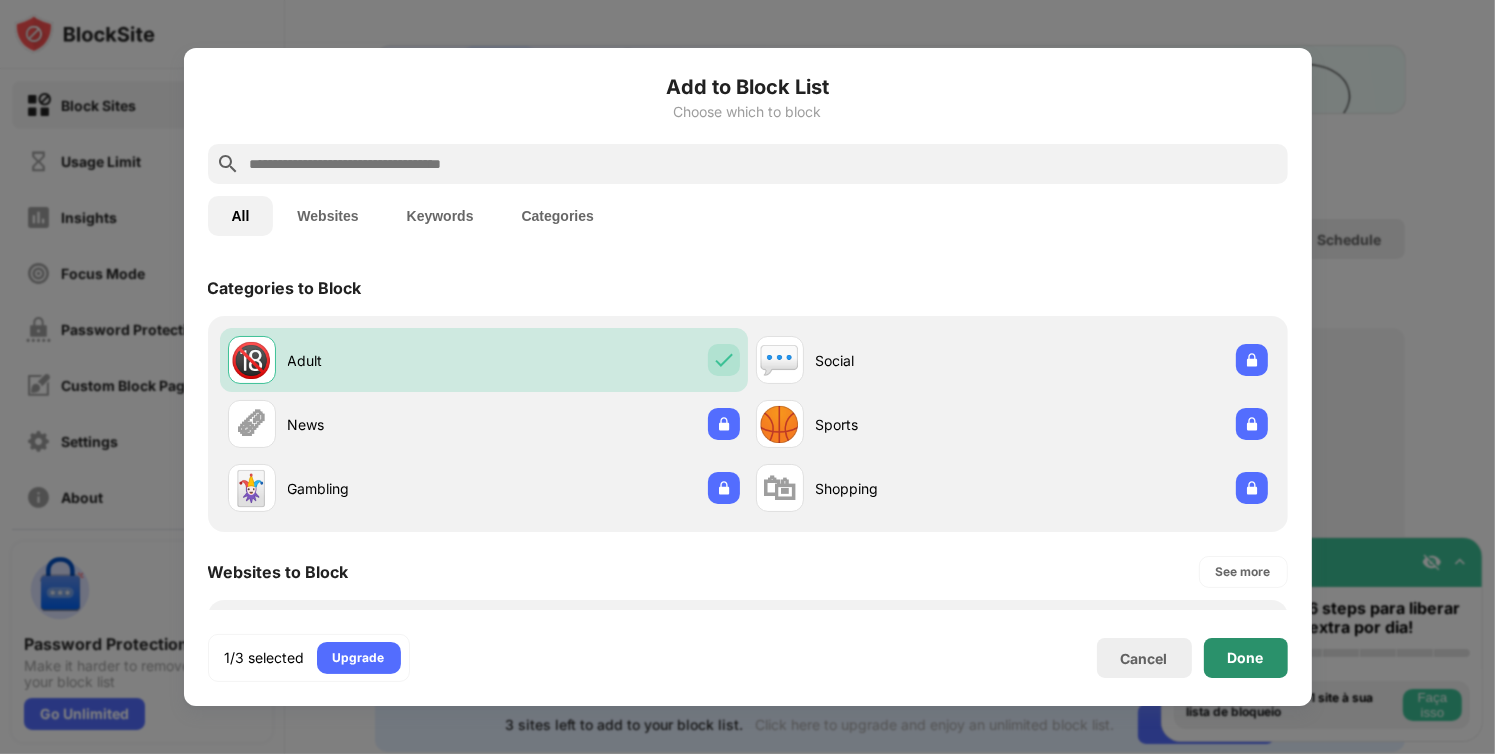 click on "Done" at bounding box center (1246, 658) 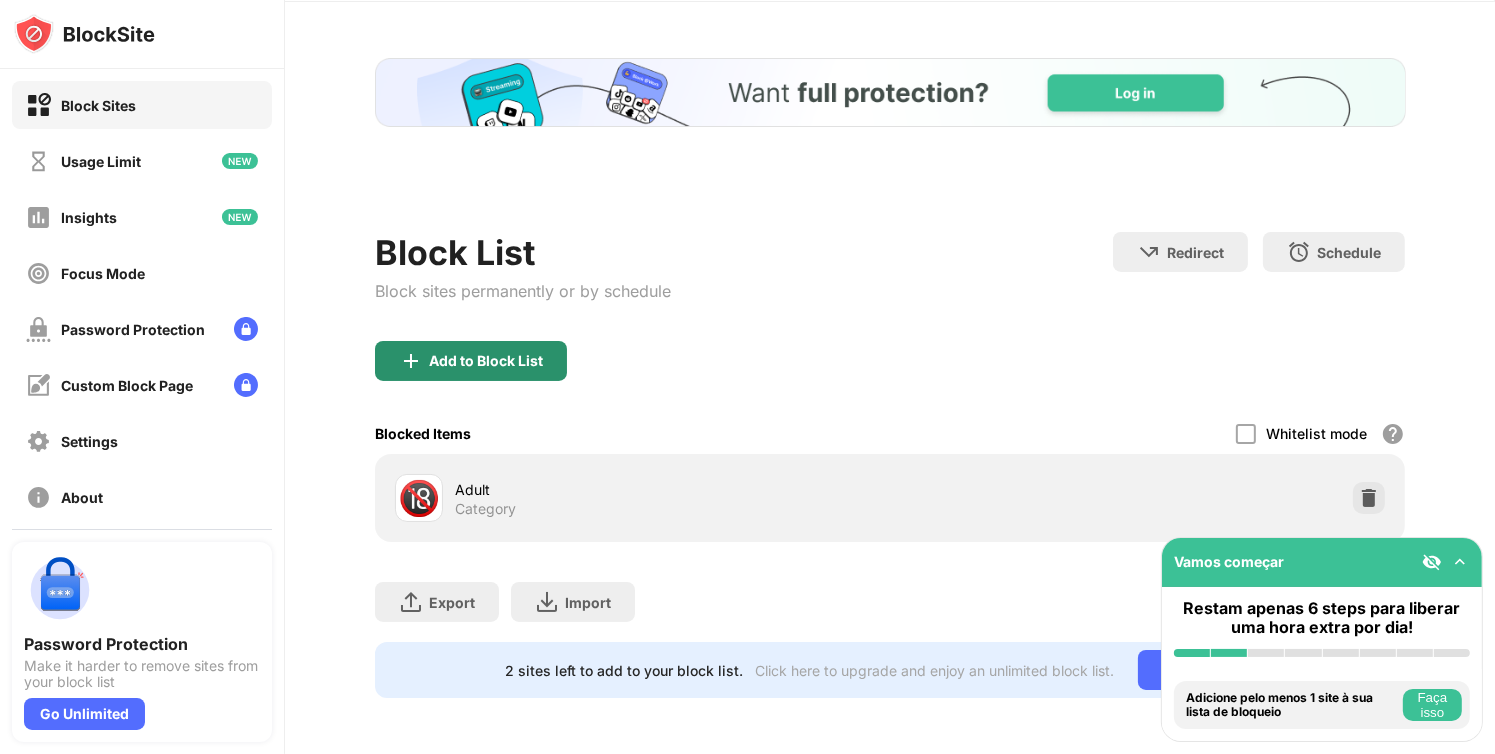 click on "Add to Block List" at bounding box center [471, 361] 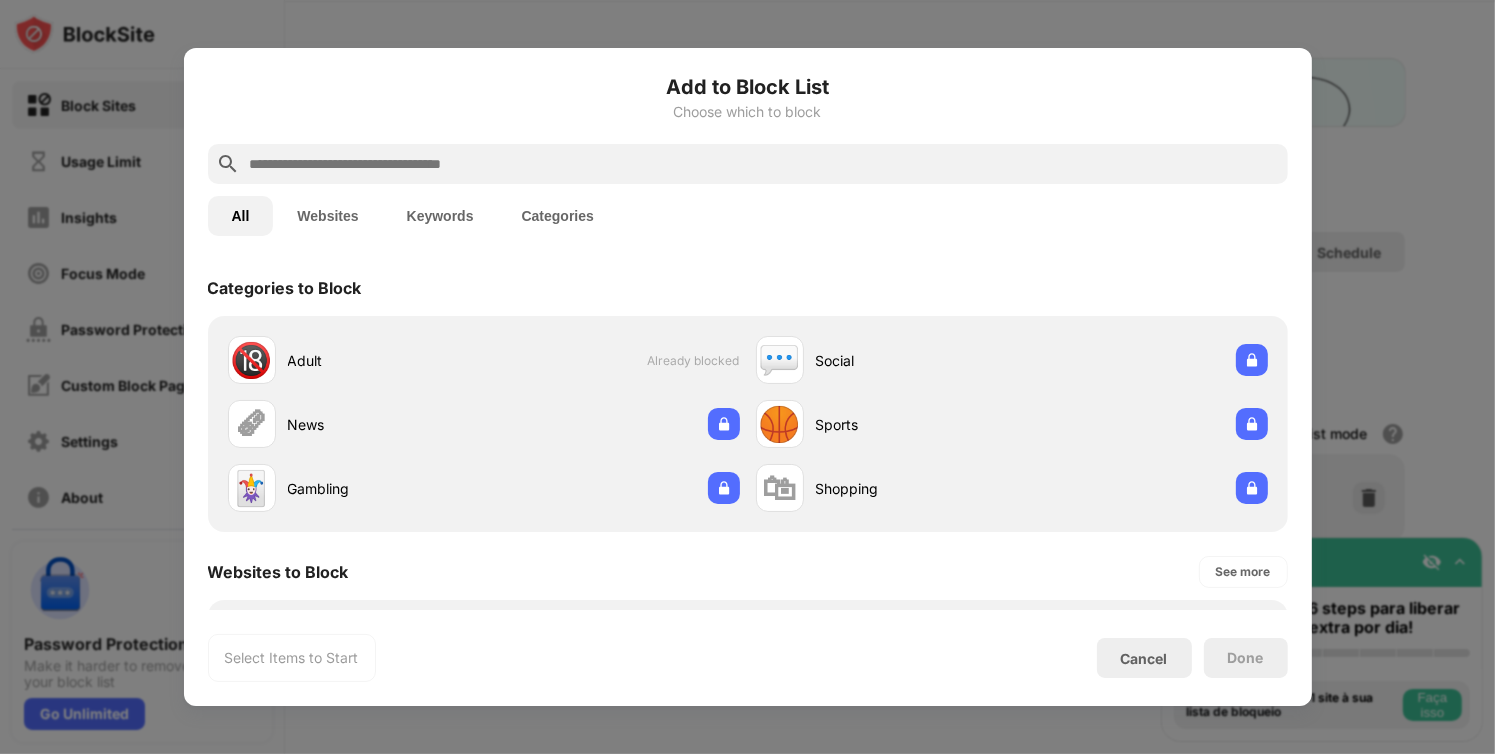 click at bounding box center [748, 164] 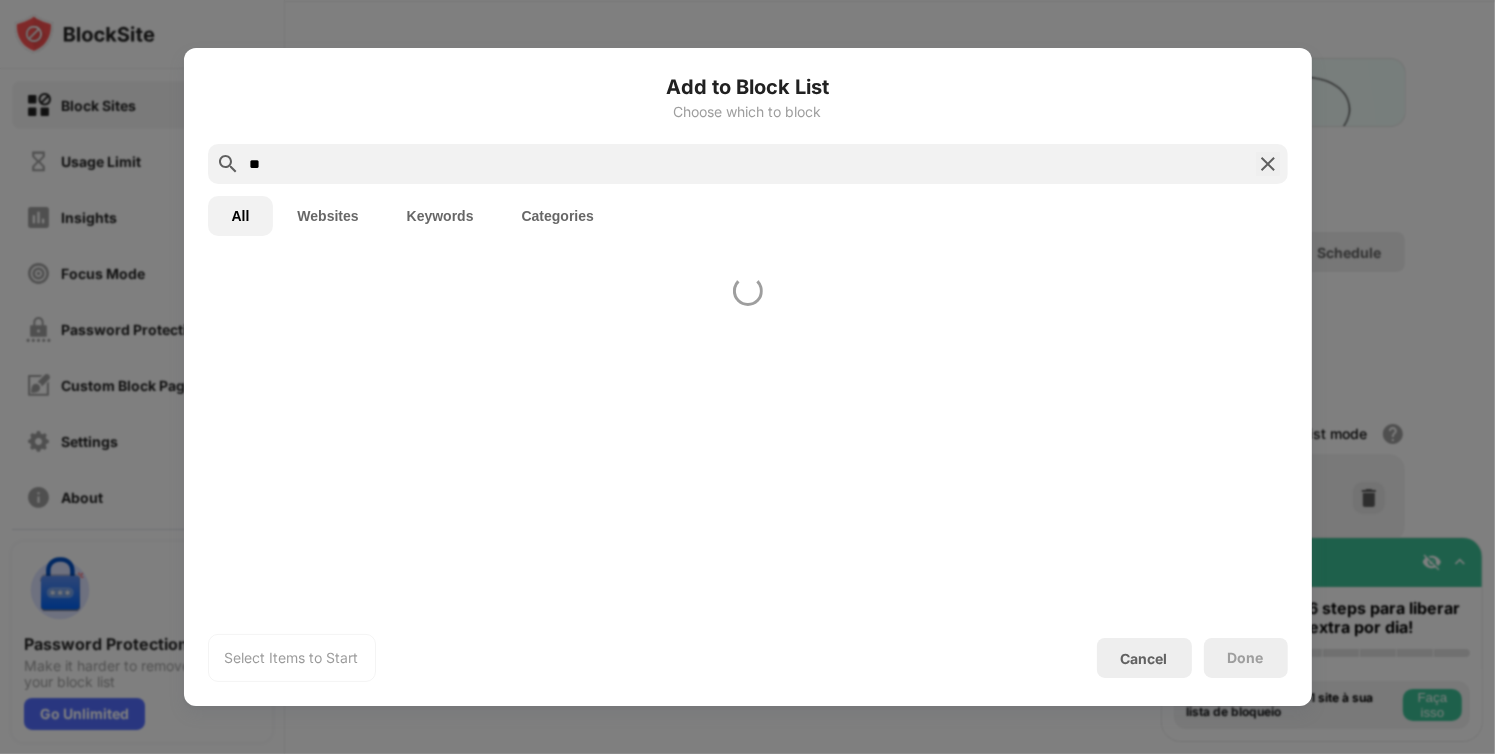 scroll, scrollTop: 0, scrollLeft: 0, axis: both 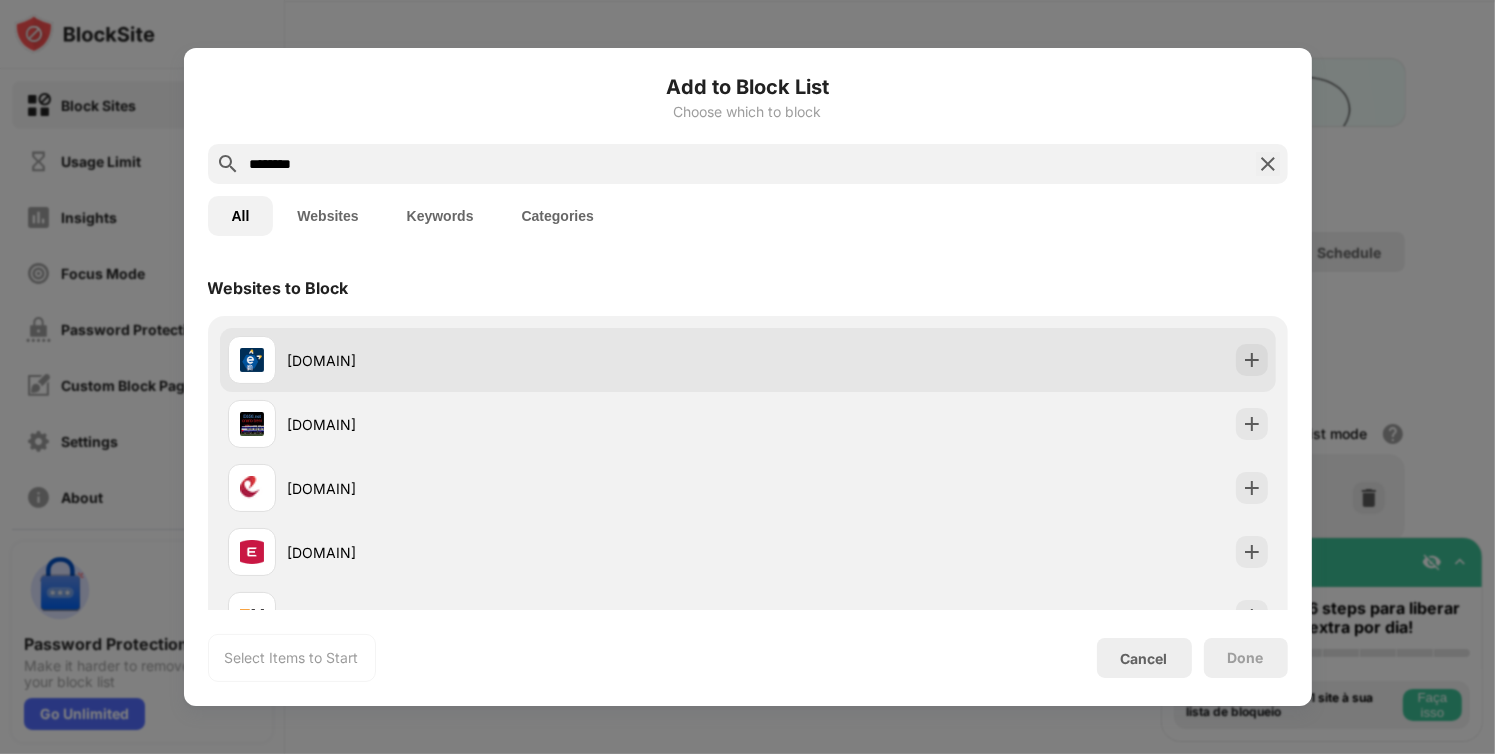 type on "********" 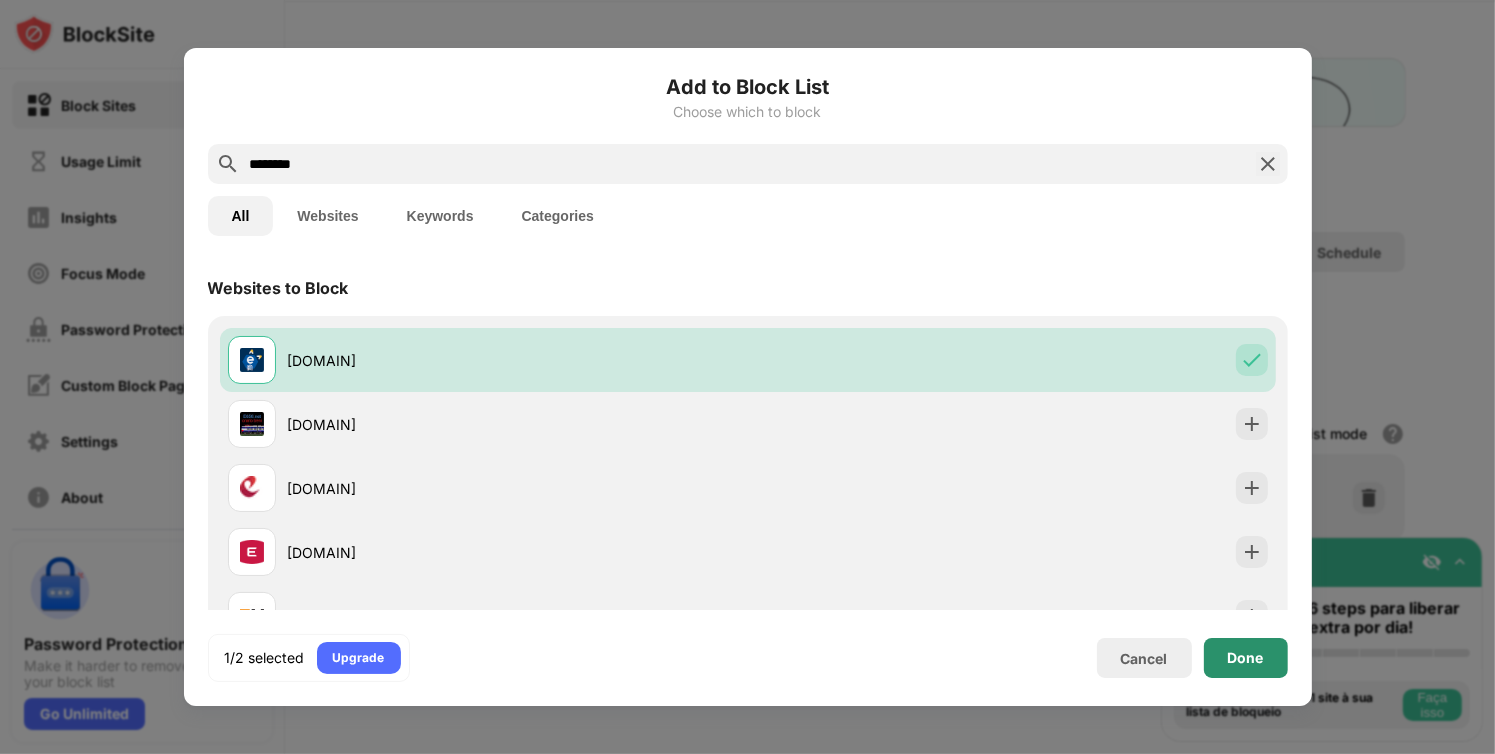 click on "Done" at bounding box center (1246, 658) 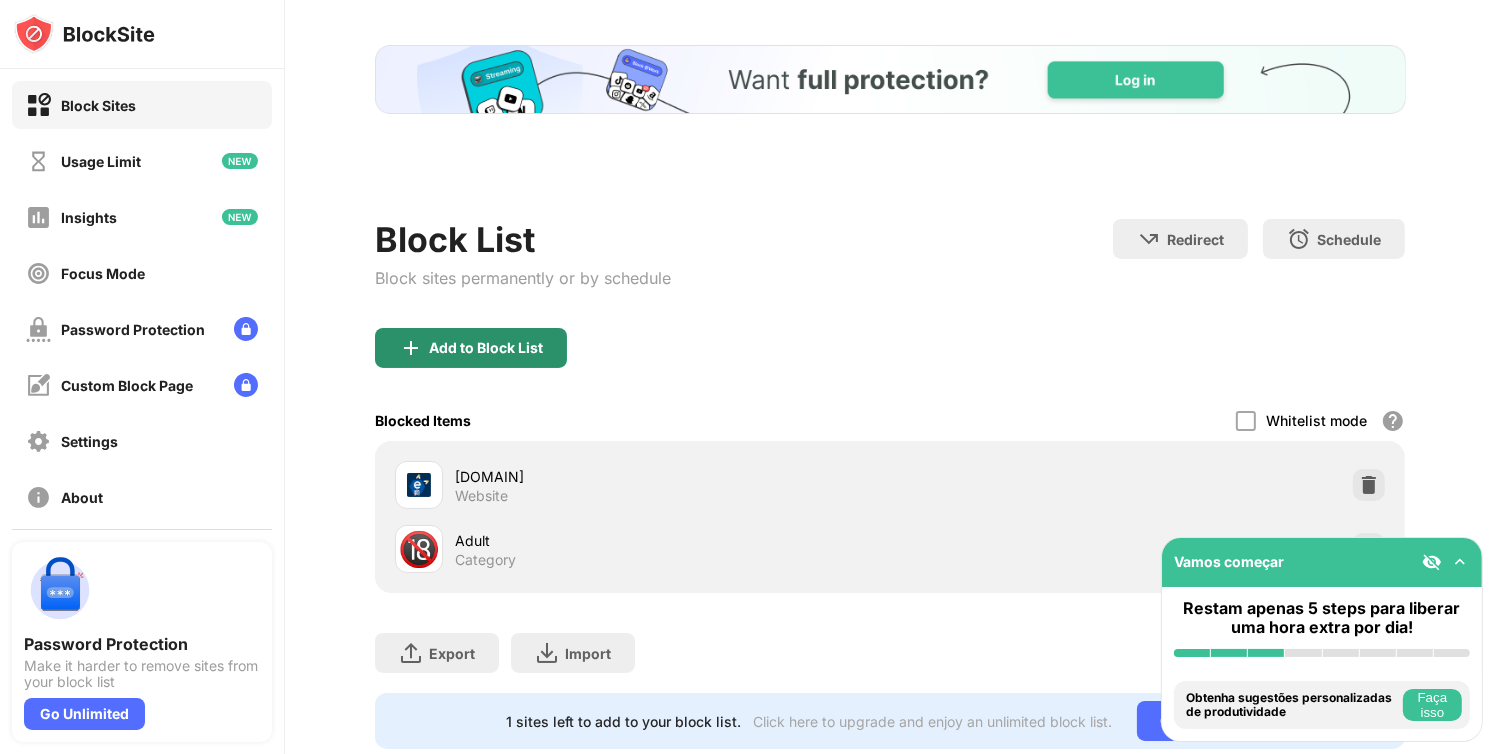 click on "Add to Block List" at bounding box center [486, 348] 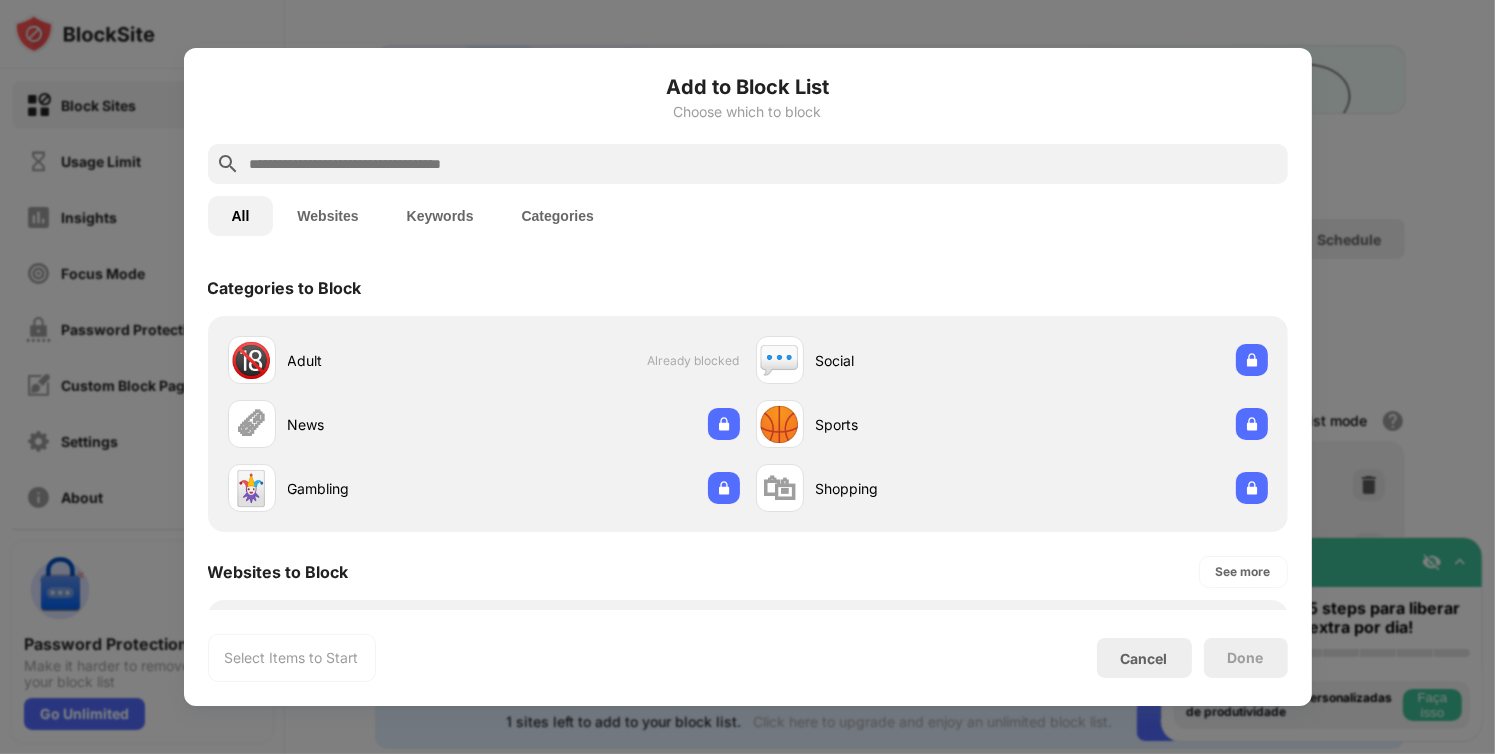 click at bounding box center [764, 164] 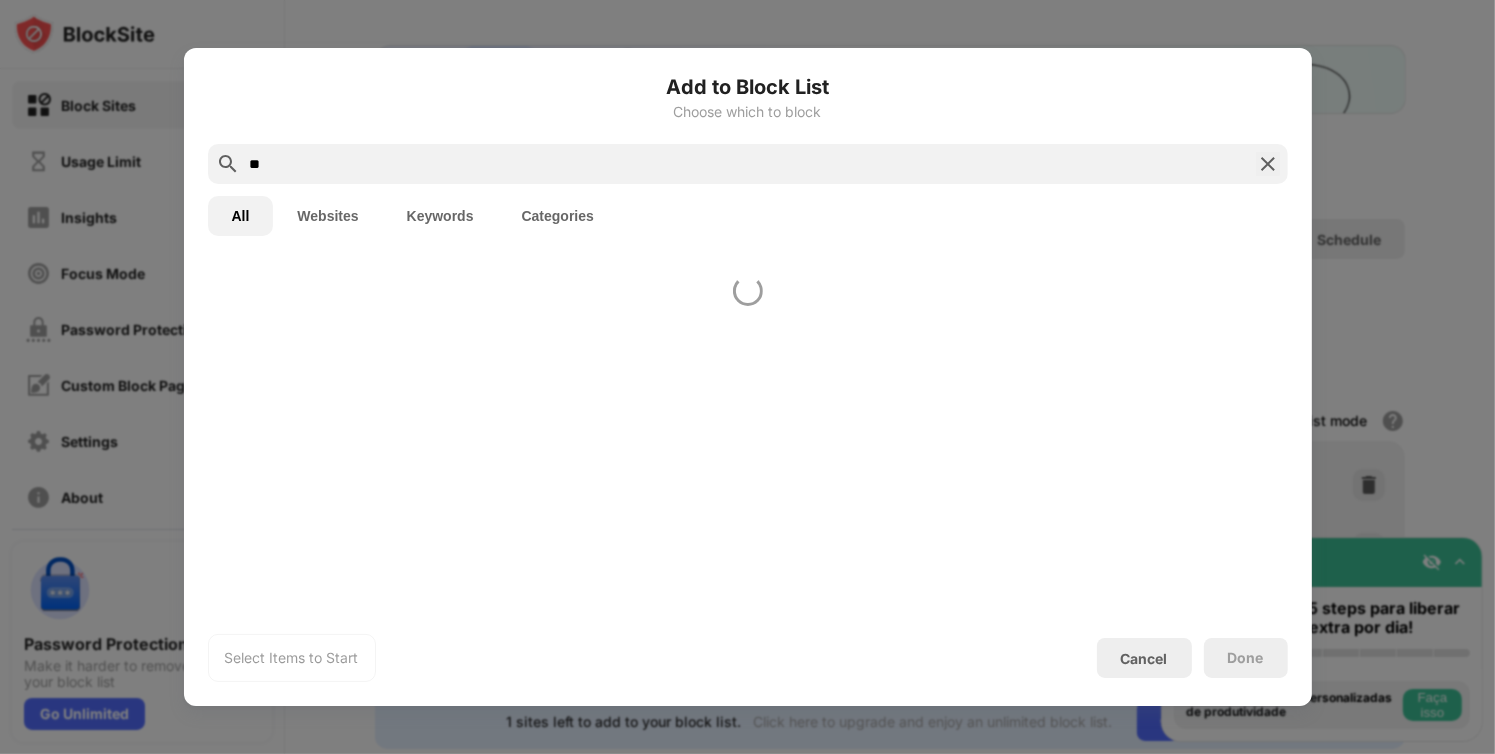 scroll, scrollTop: 0, scrollLeft: 0, axis: both 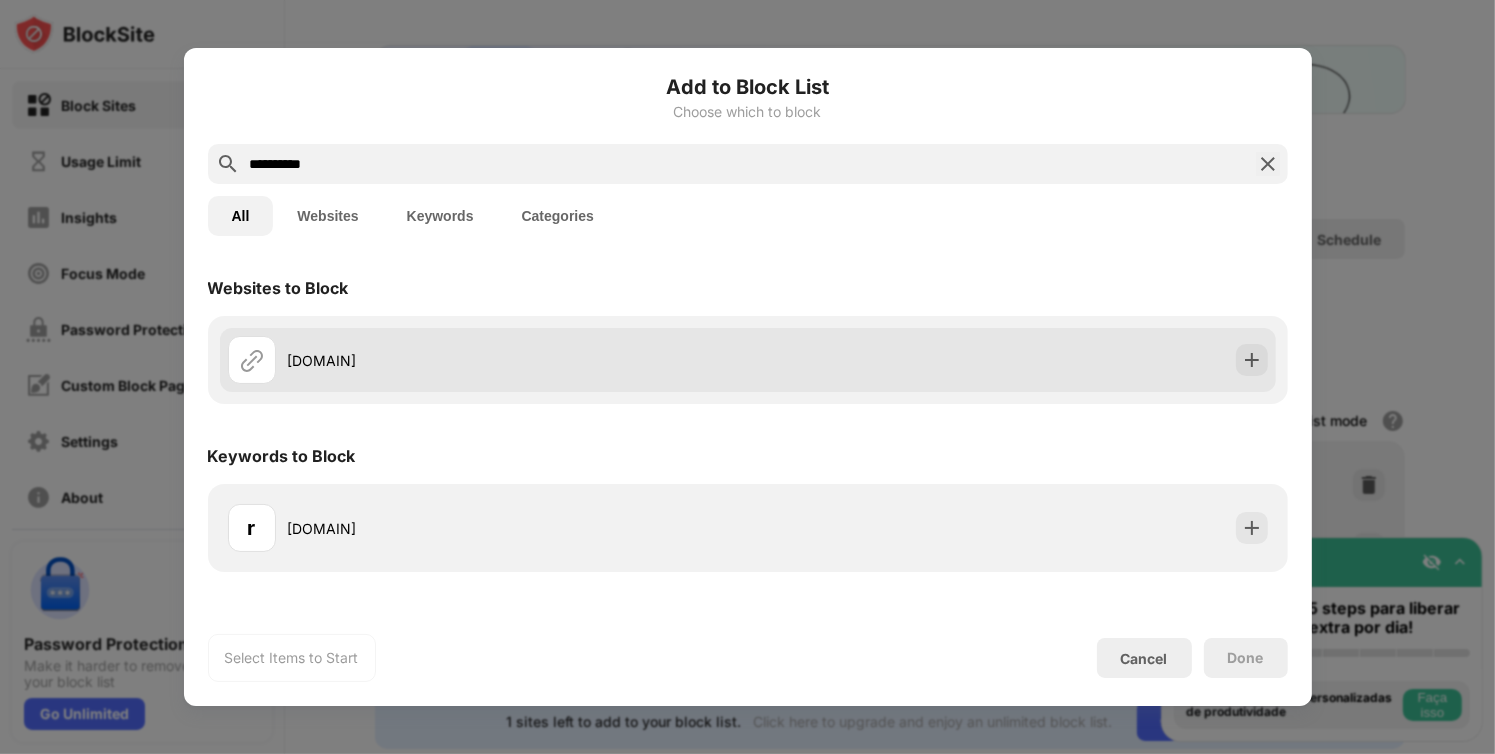 type on "**********" 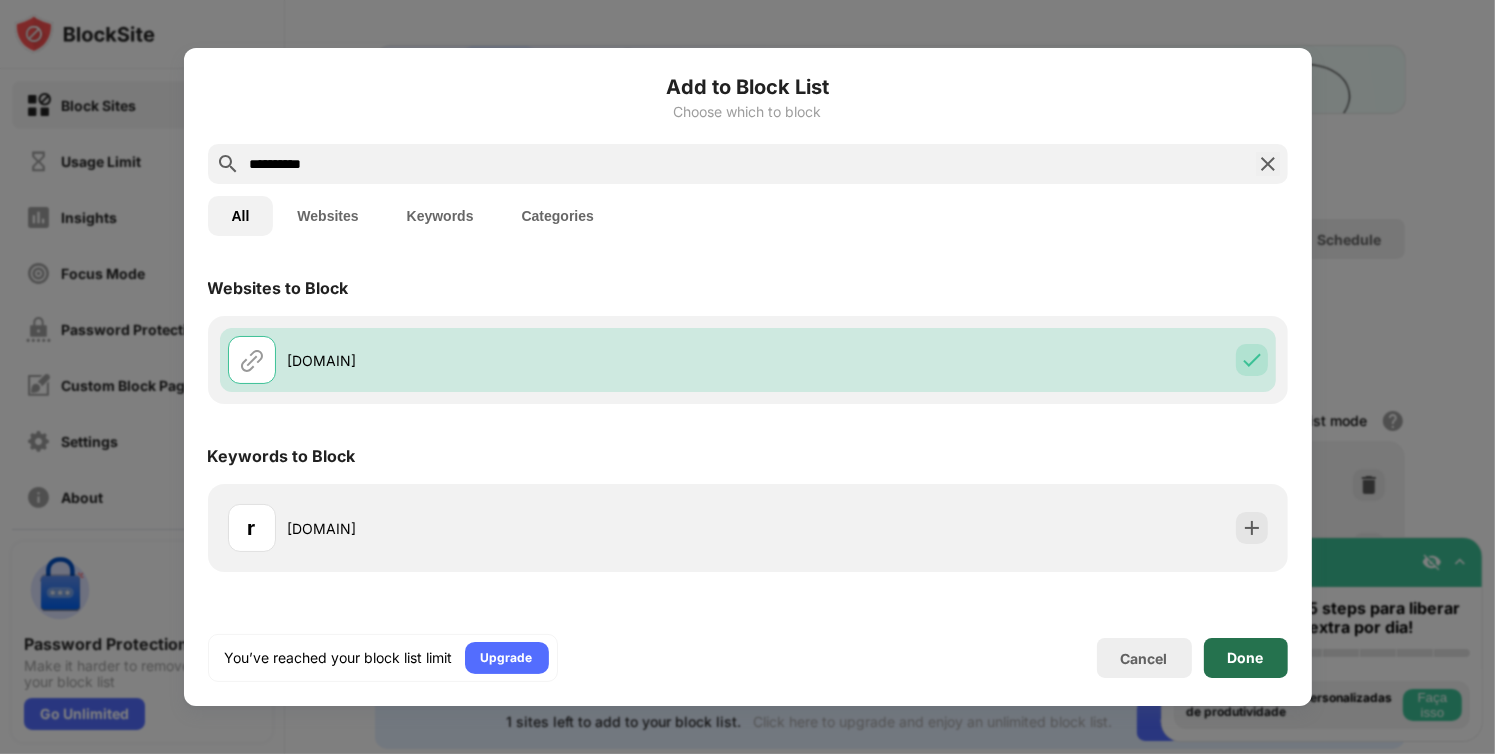 click on "Done" at bounding box center (1246, 658) 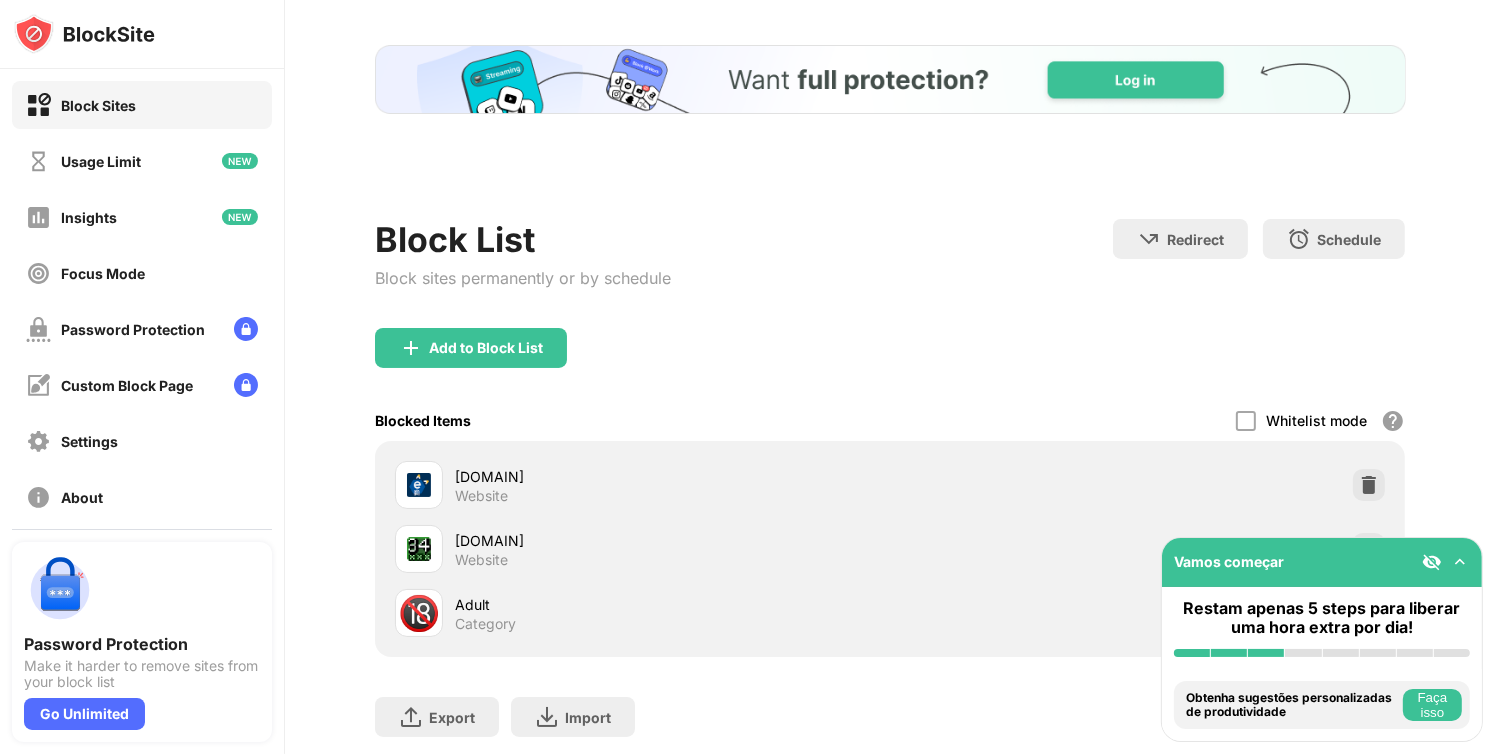 click on "Restam apenas 5 steps para liberar uma hora extra por dia!" at bounding box center [1322, 618] 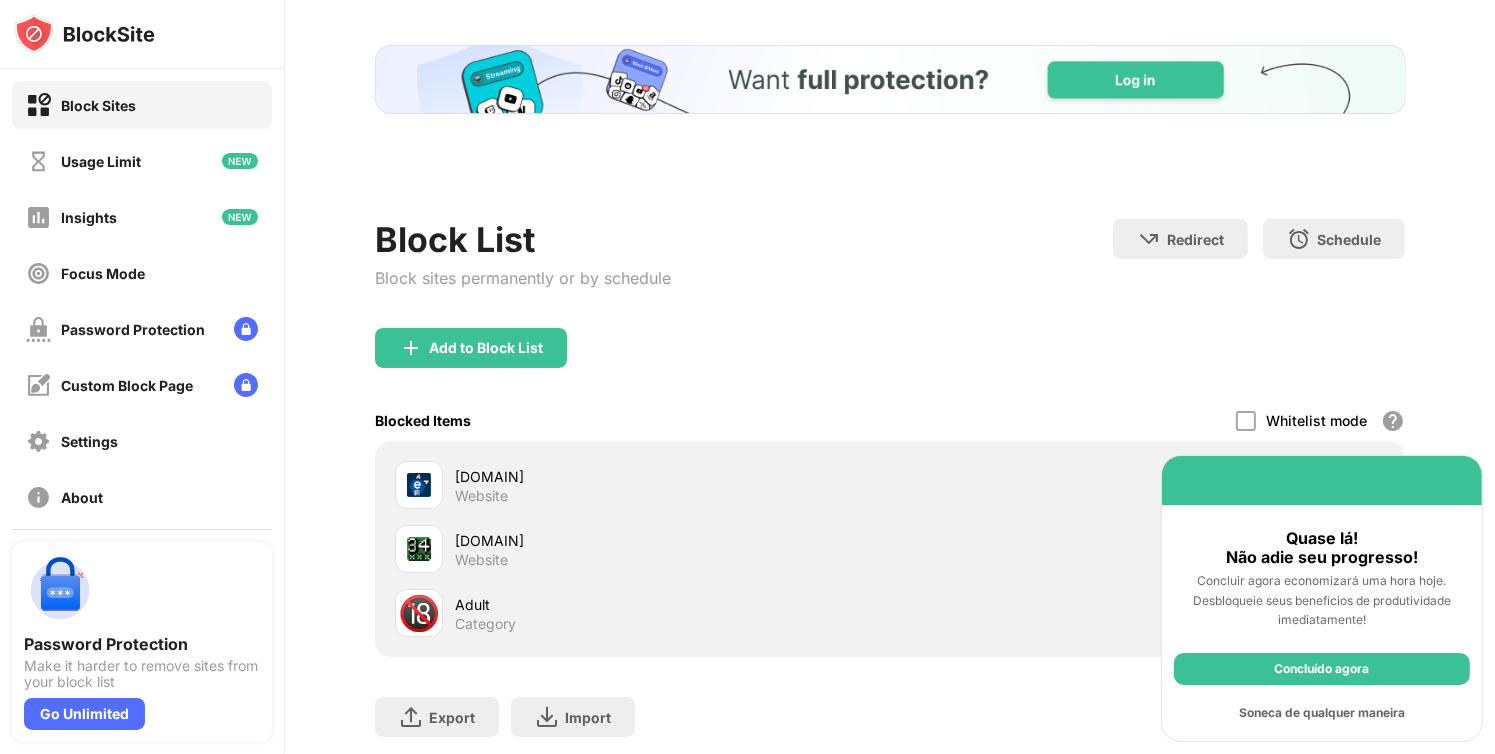 scroll, scrollTop: 0, scrollLeft: 0, axis: both 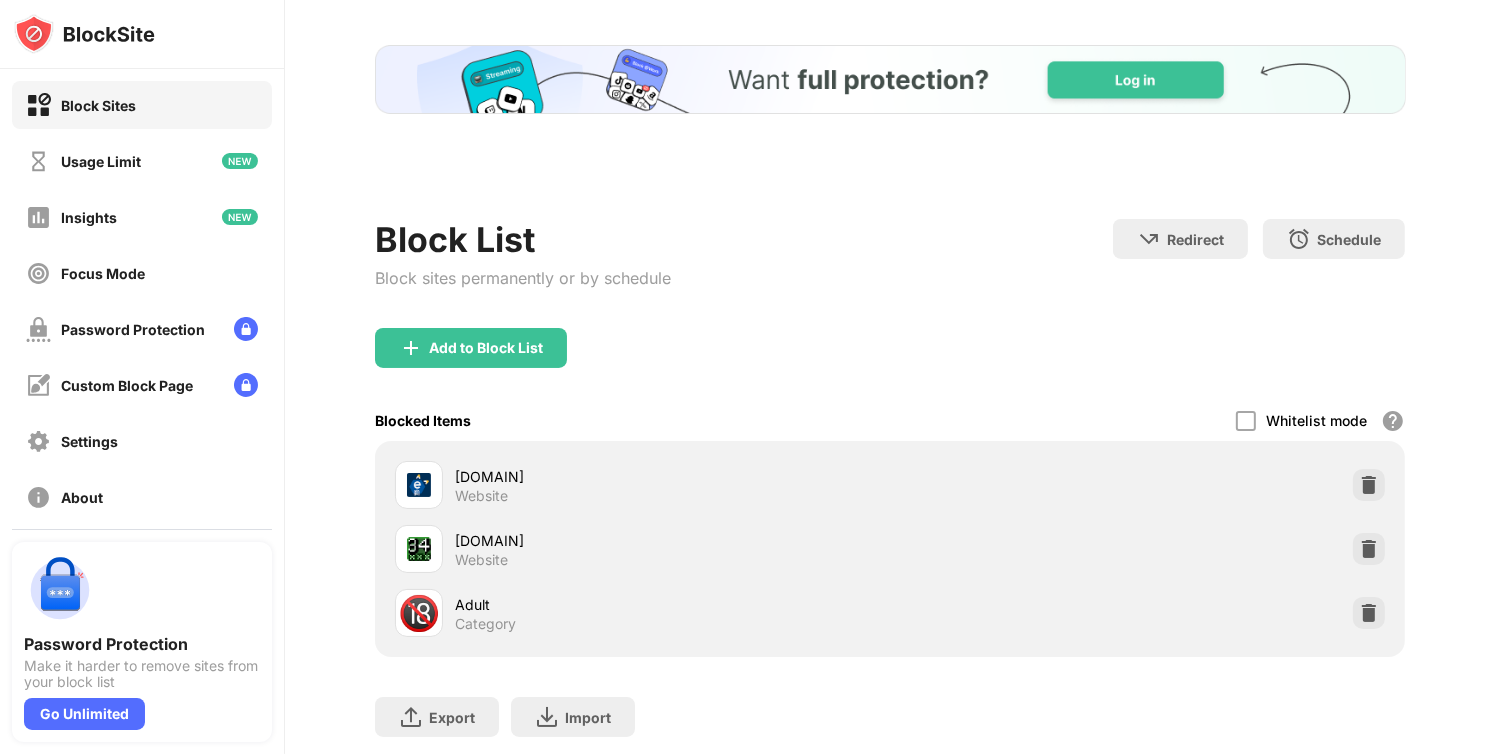 click on "Redirect" at bounding box center (1195, 239) 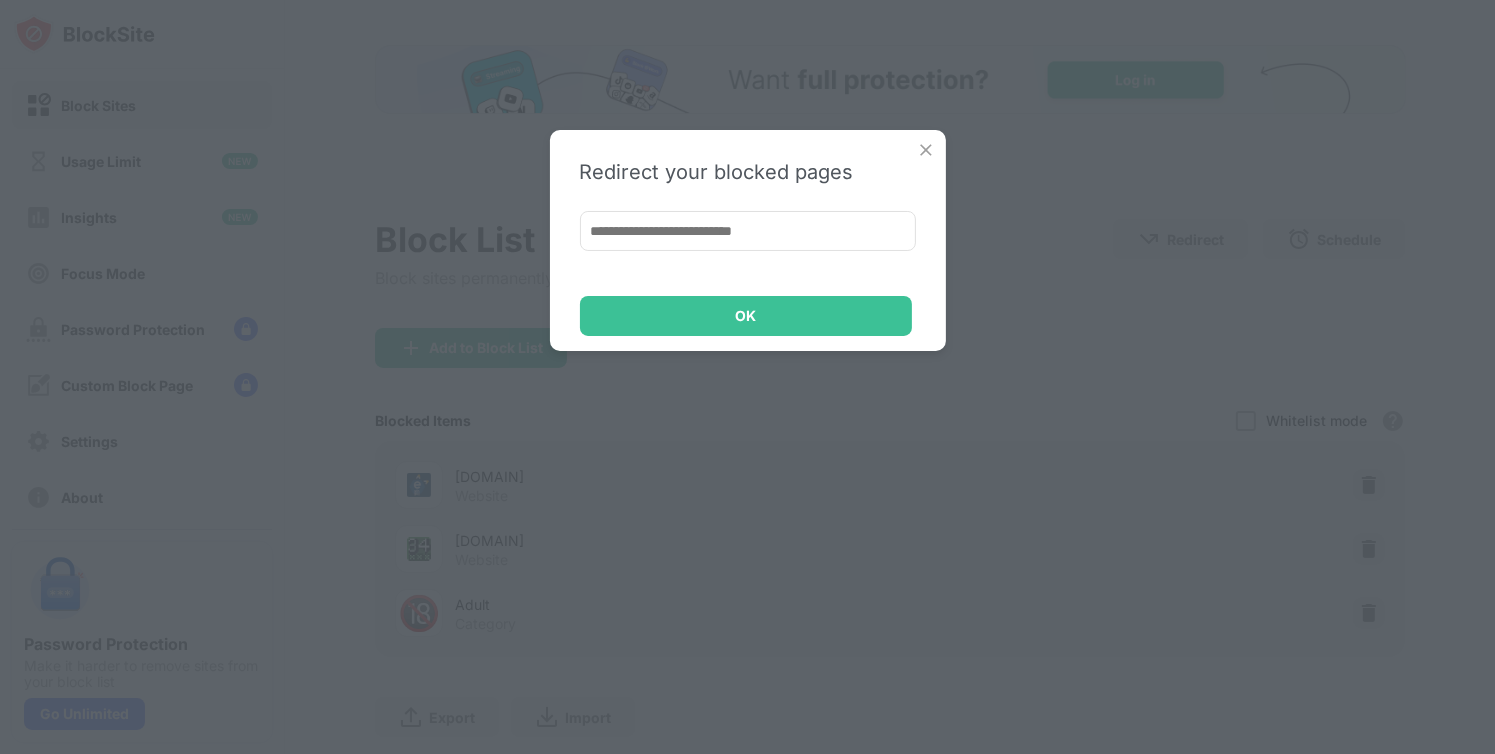 click at bounding box center [748, 231] 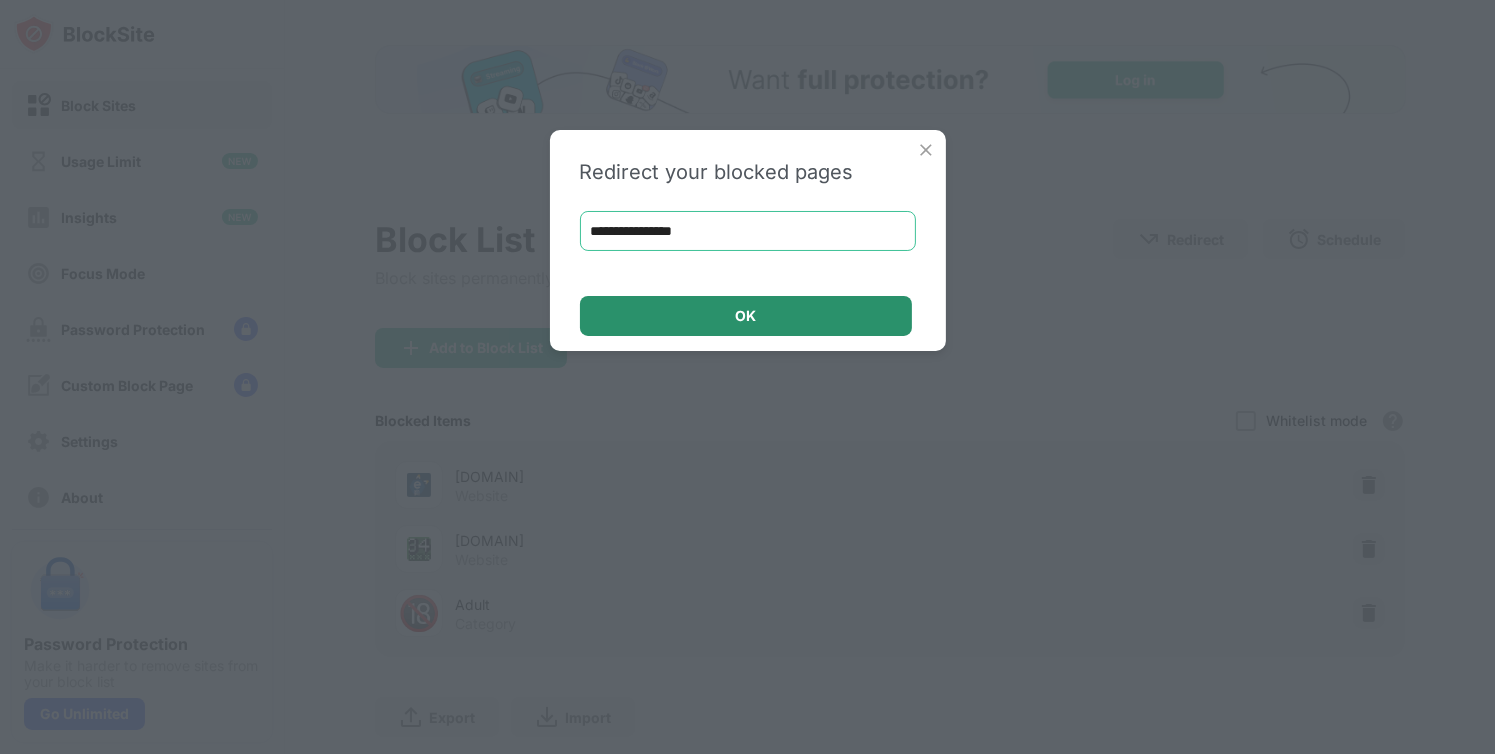 type on "**********" 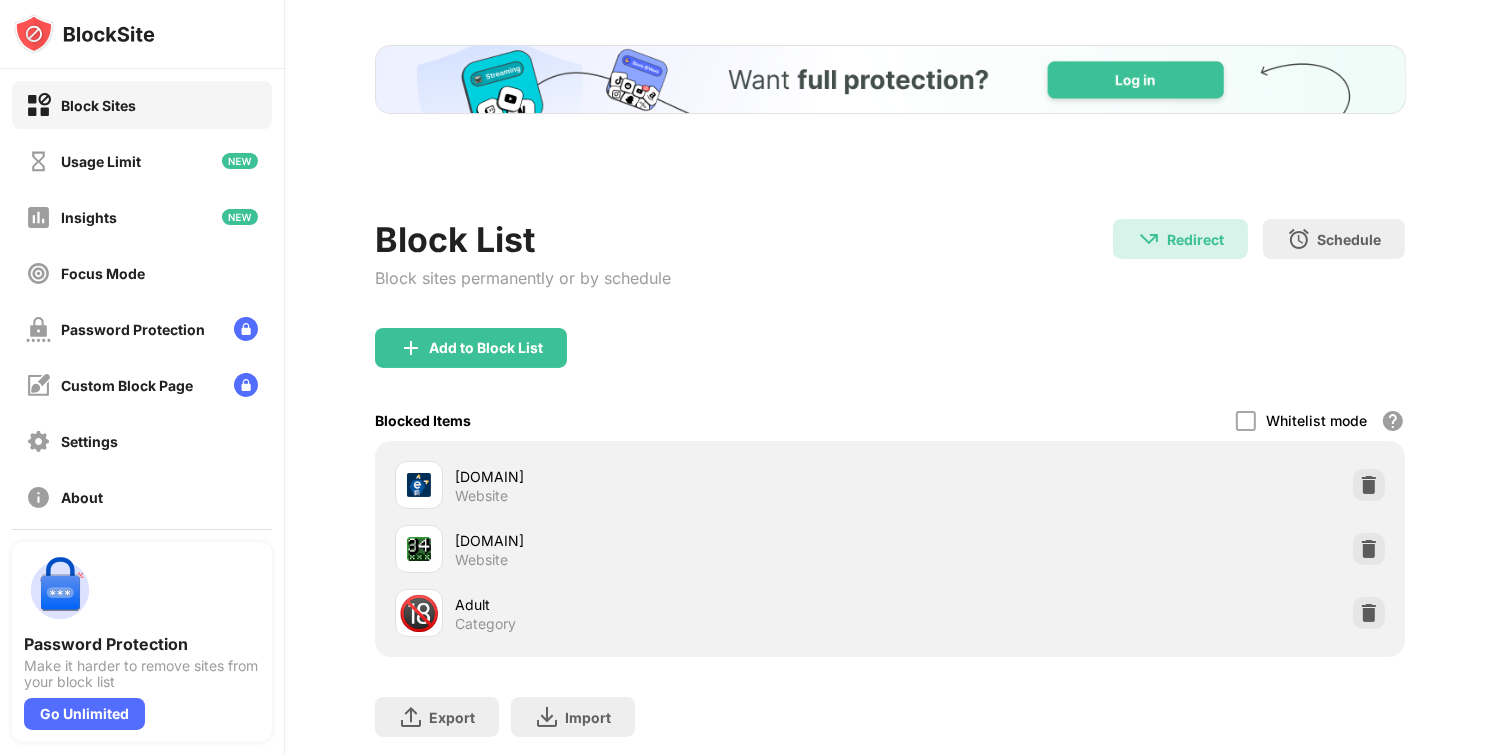 click on "🔞" at bounding box center [419, 613] 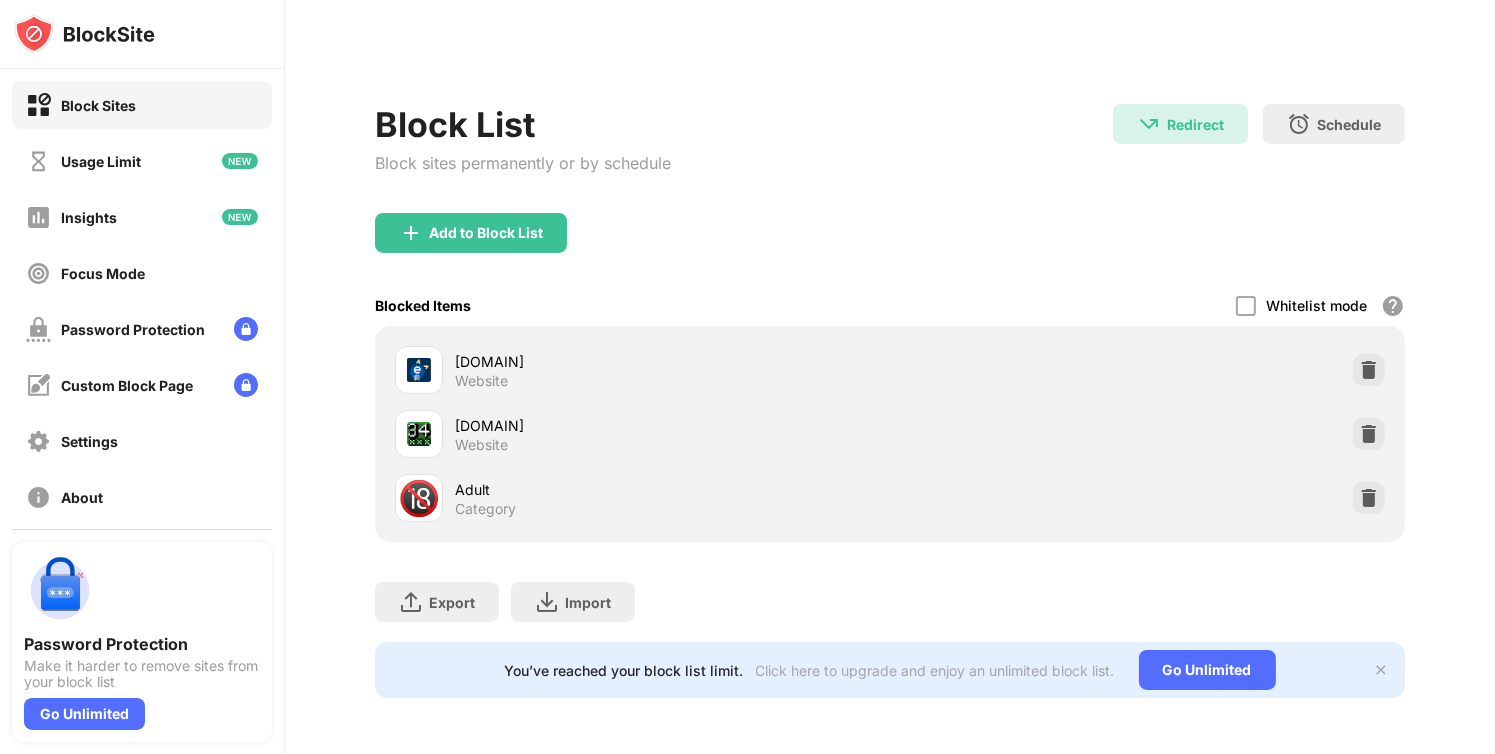 click on "You’ve reached your block list limit. Click here to upgrade and enjoy an unlimited block list. Go Unlimited" at bounding box center (890, 670) 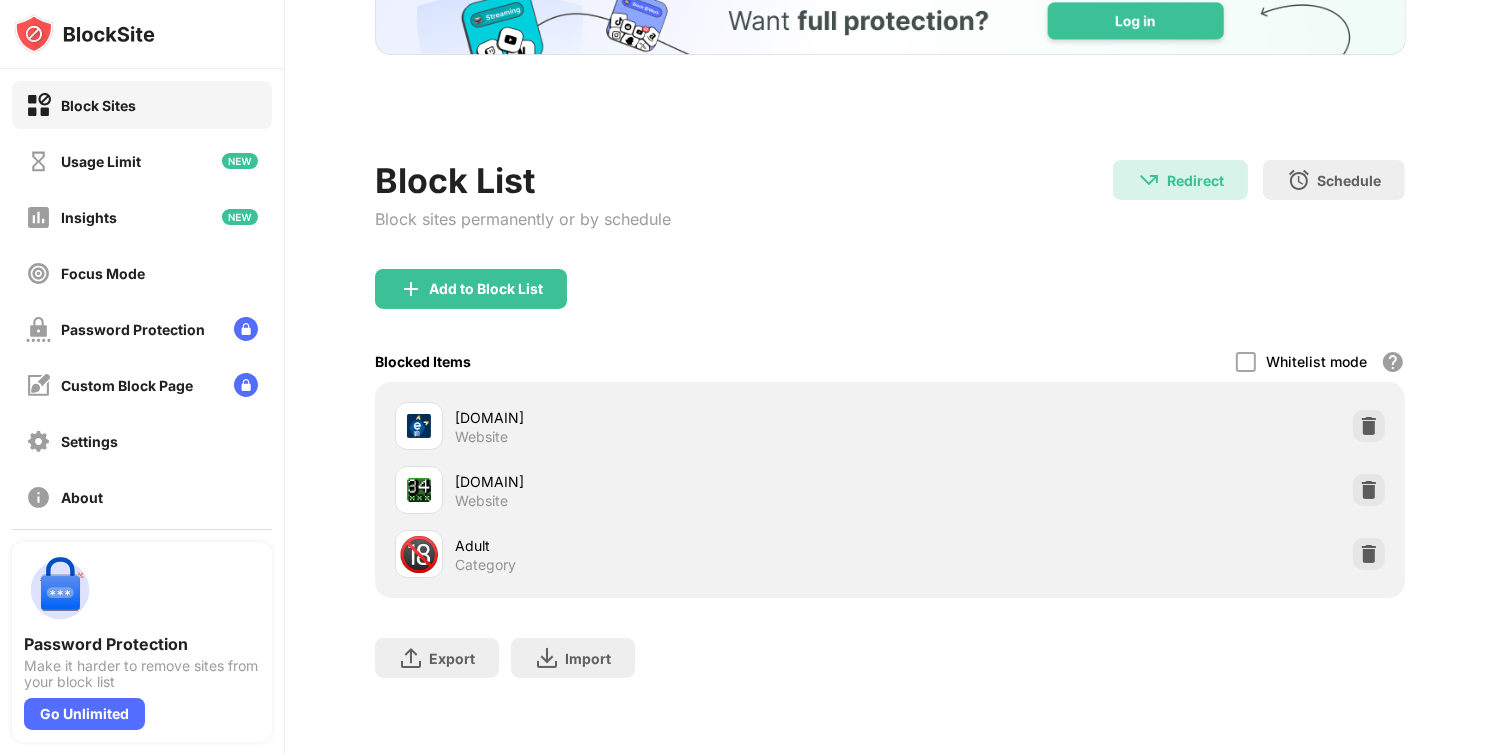 scroll, scrollTop: 0, scrollLeft: 0, axis: both 